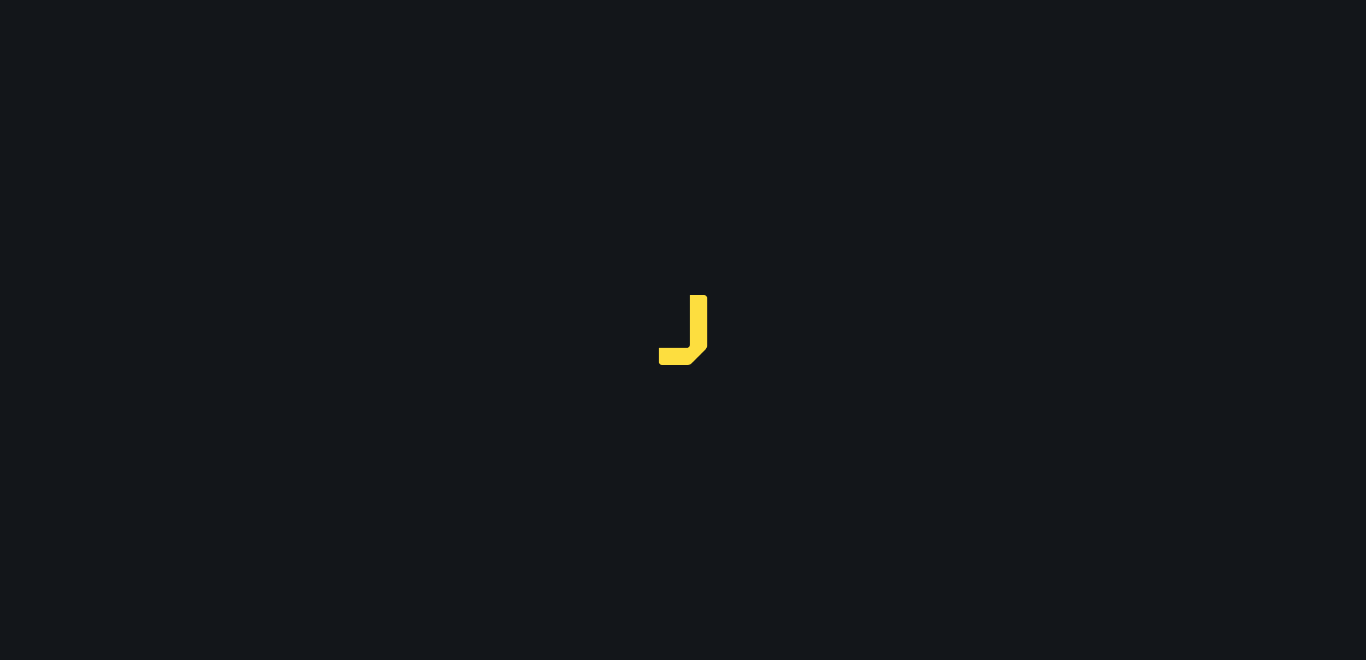 scroll, scrollTop: 0, scrollLeft: 0, axis: both 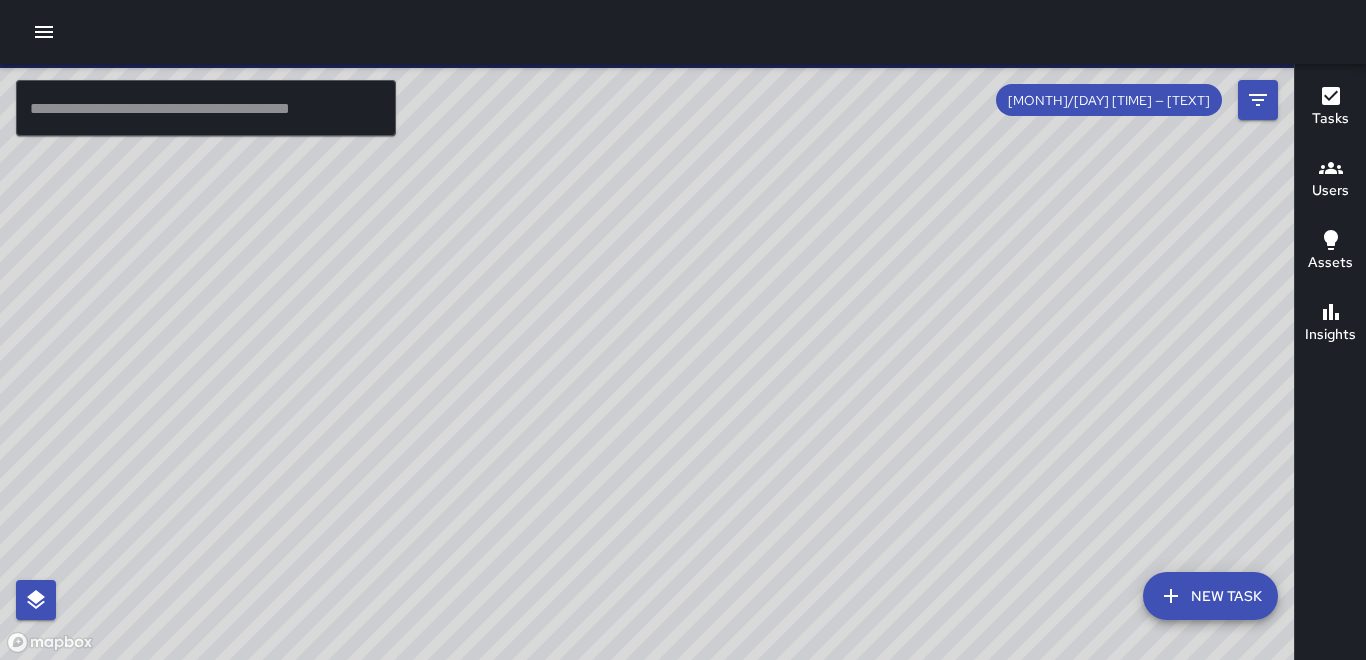 click 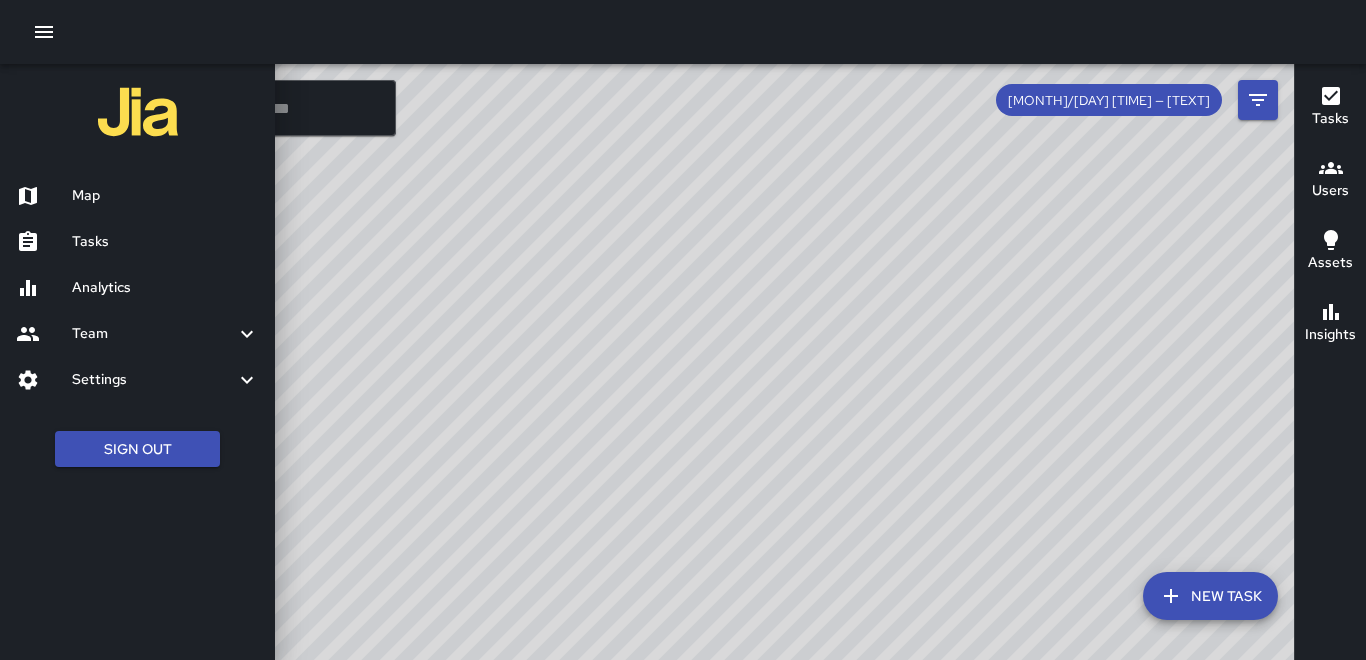 click on "Tasks" at bounding box center (165, 242) 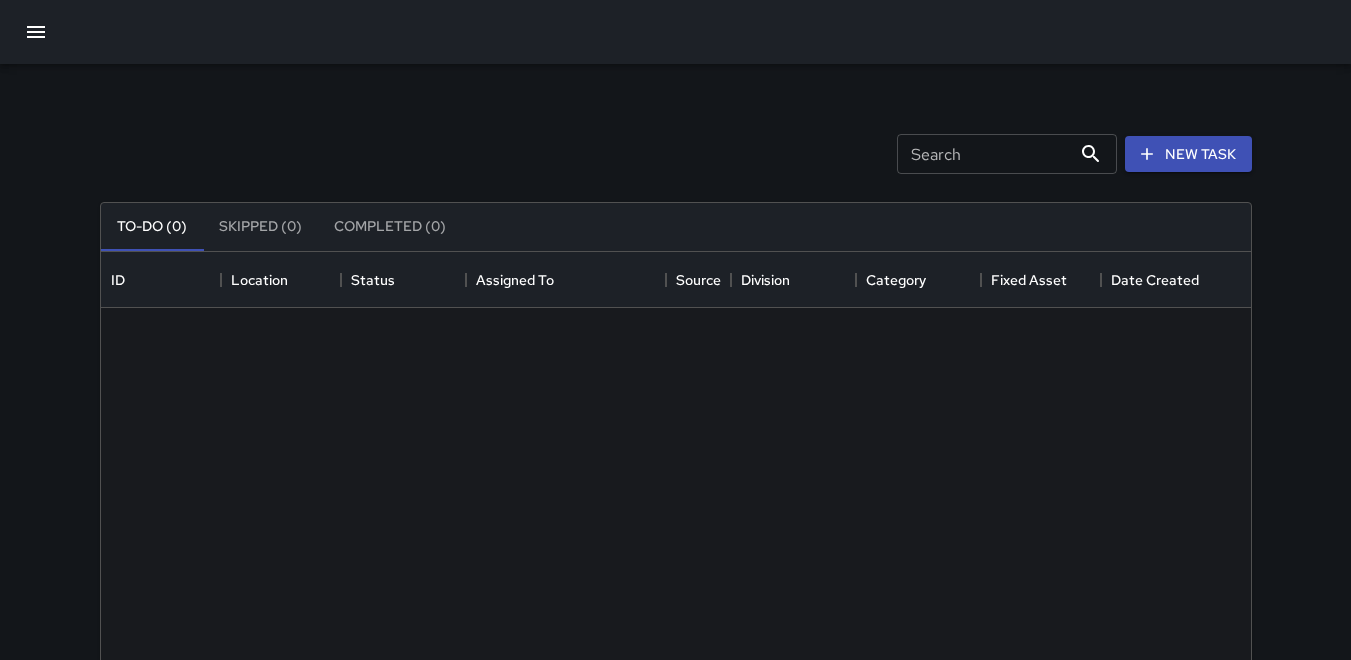 scroll, scrollTop: 16, scrollLeft: 16, axis: both 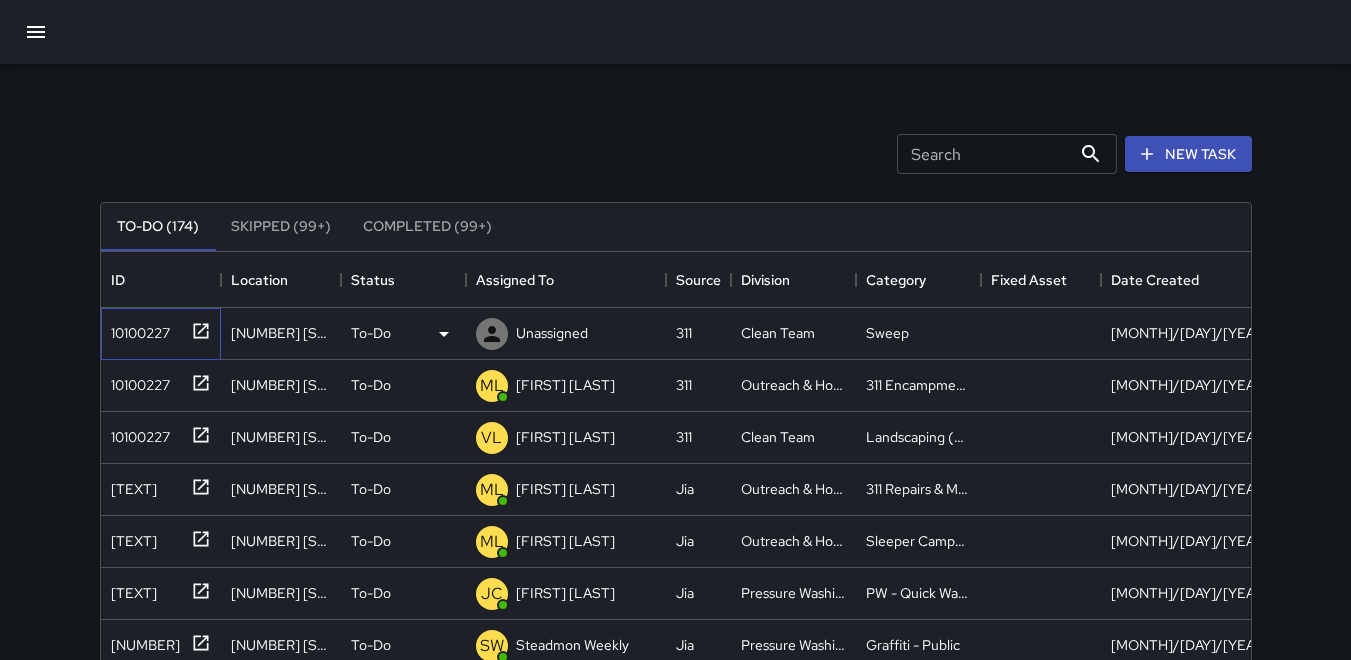 click on "10100227" at bounding box center [136, 329] 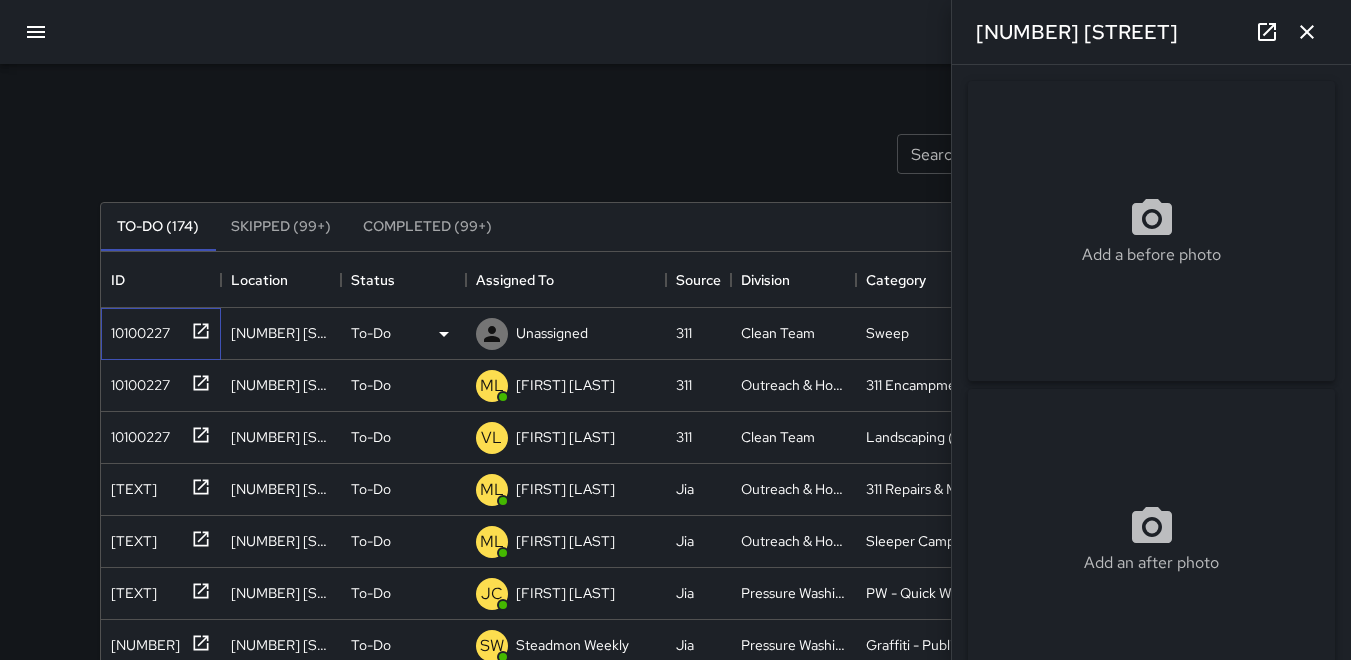 type on "**********" 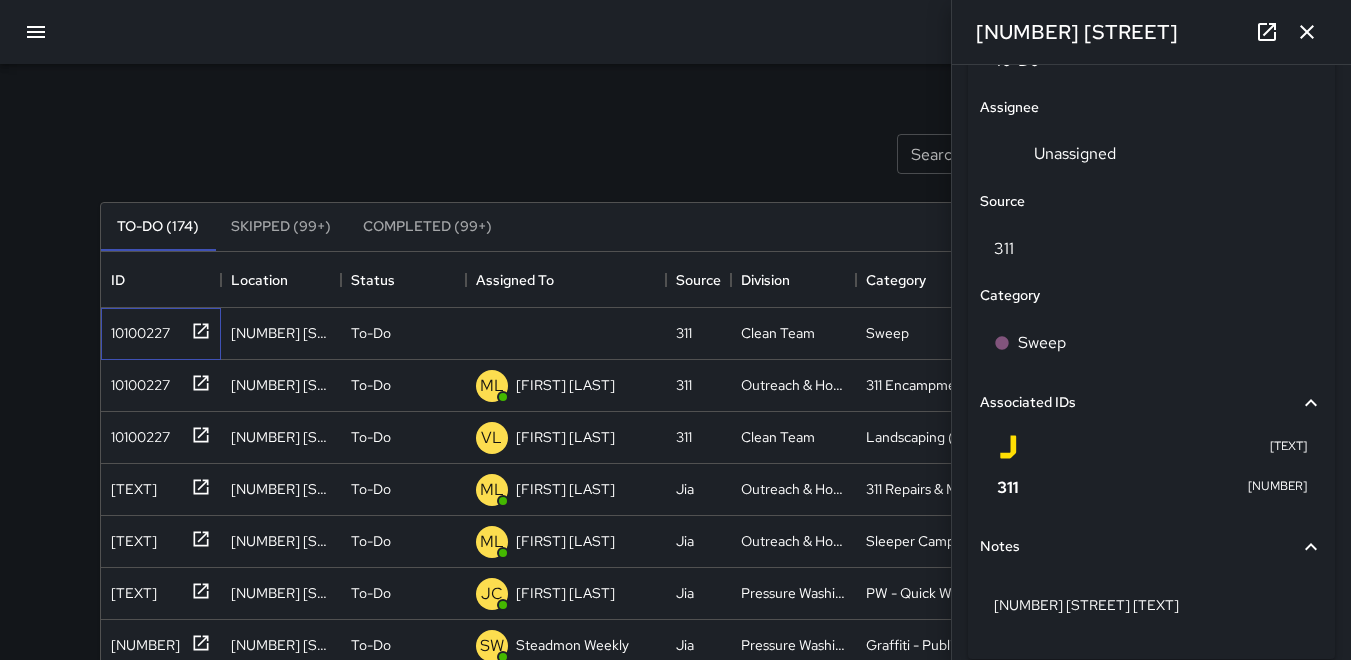 scroll, scrollTop: 1098, scrollLeft: 0, axis: vertical 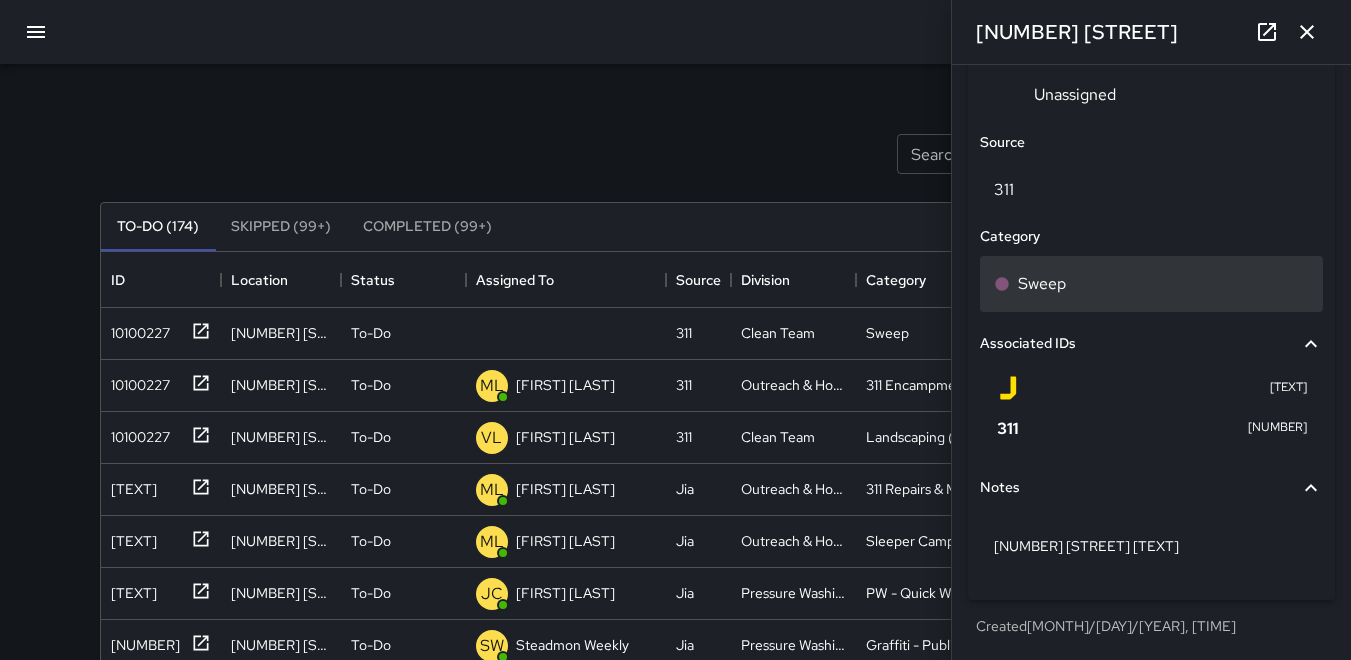 click on "Sweep" at bounding box center [1042, 284] 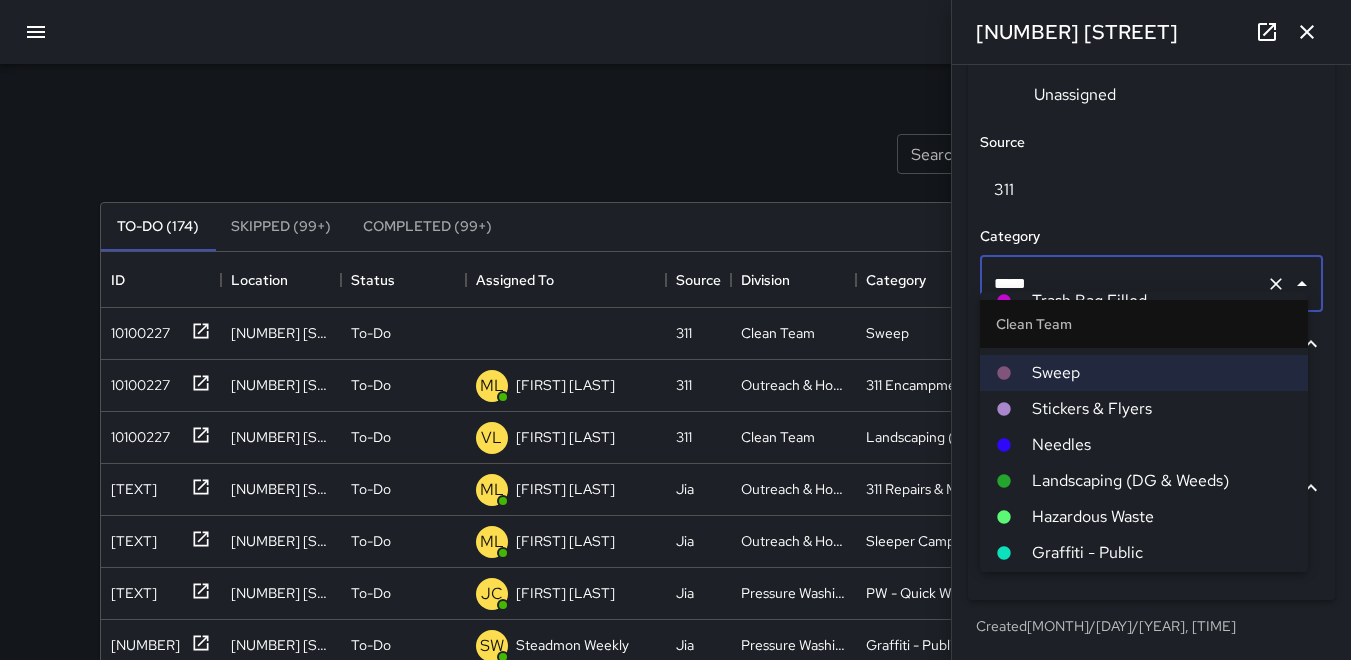 scroll, scrollTop: 100, scrollLeft: 0, axis: vertical 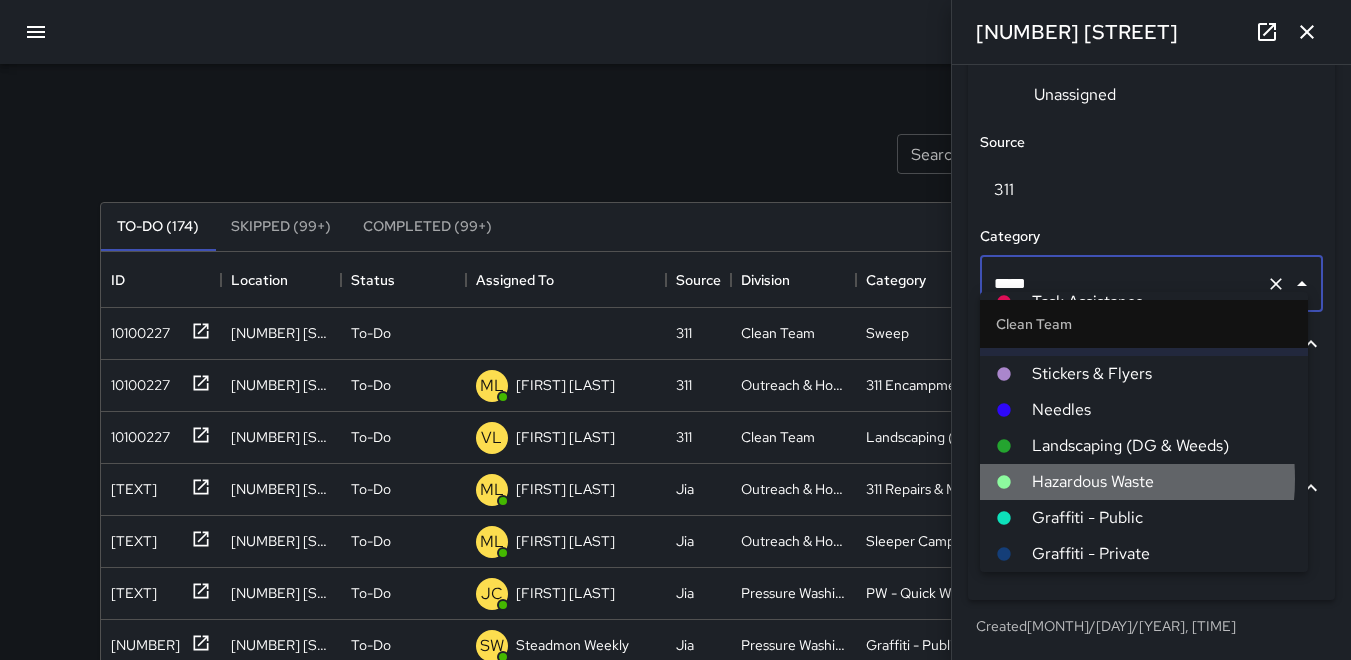 click on "Hazardous Waste" at bounding box center (1162, 482) 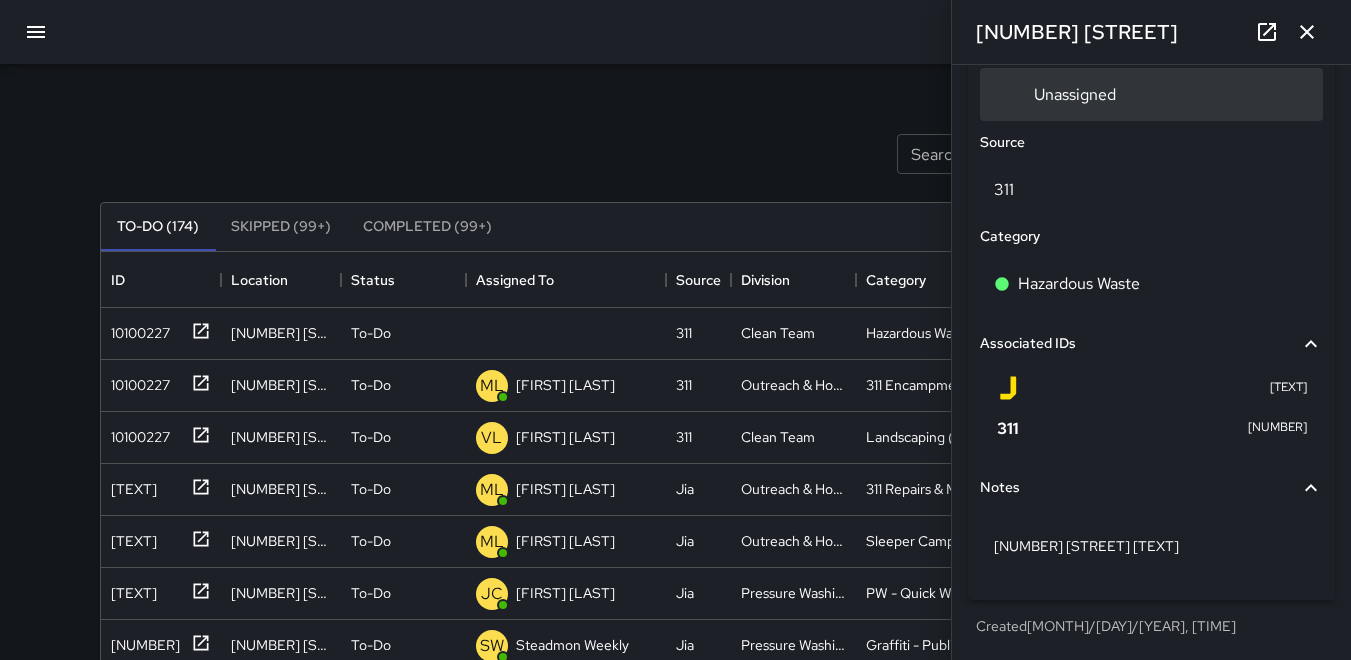 click on "Unassigned" at bounding box center [1075, 94] 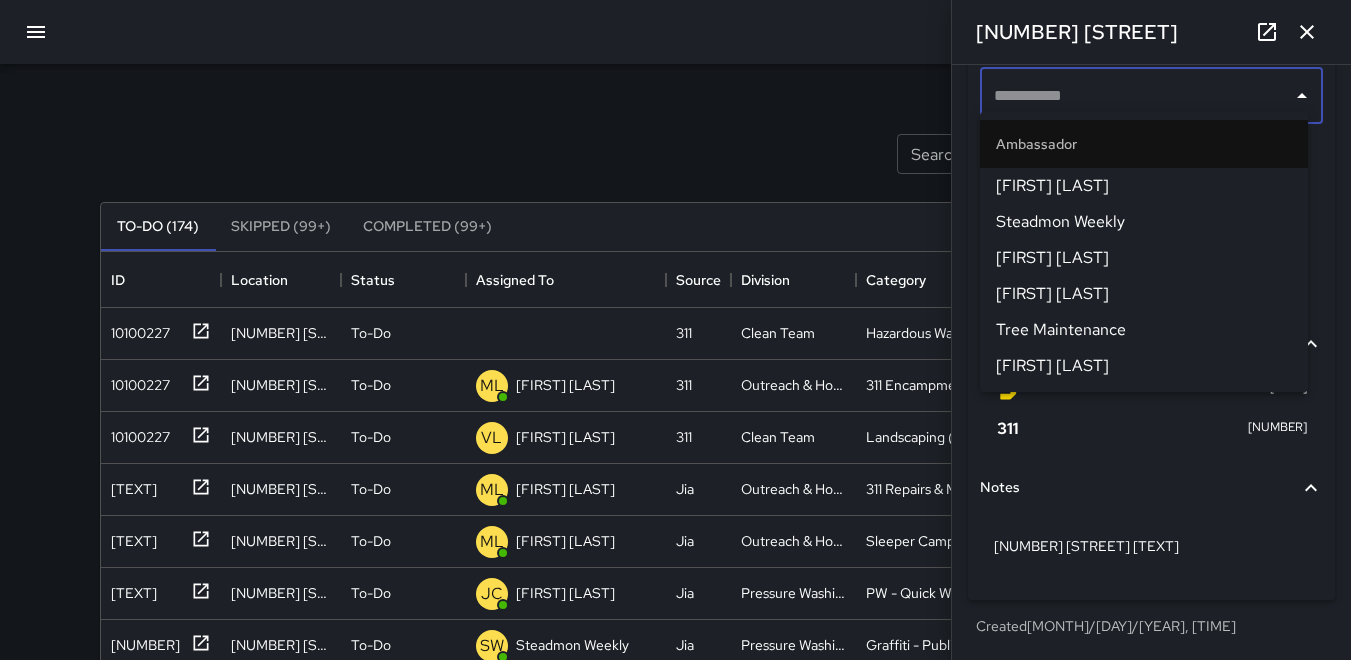 scroll, scrollTop: 1090, scrollLeft: 0, axis: vertical 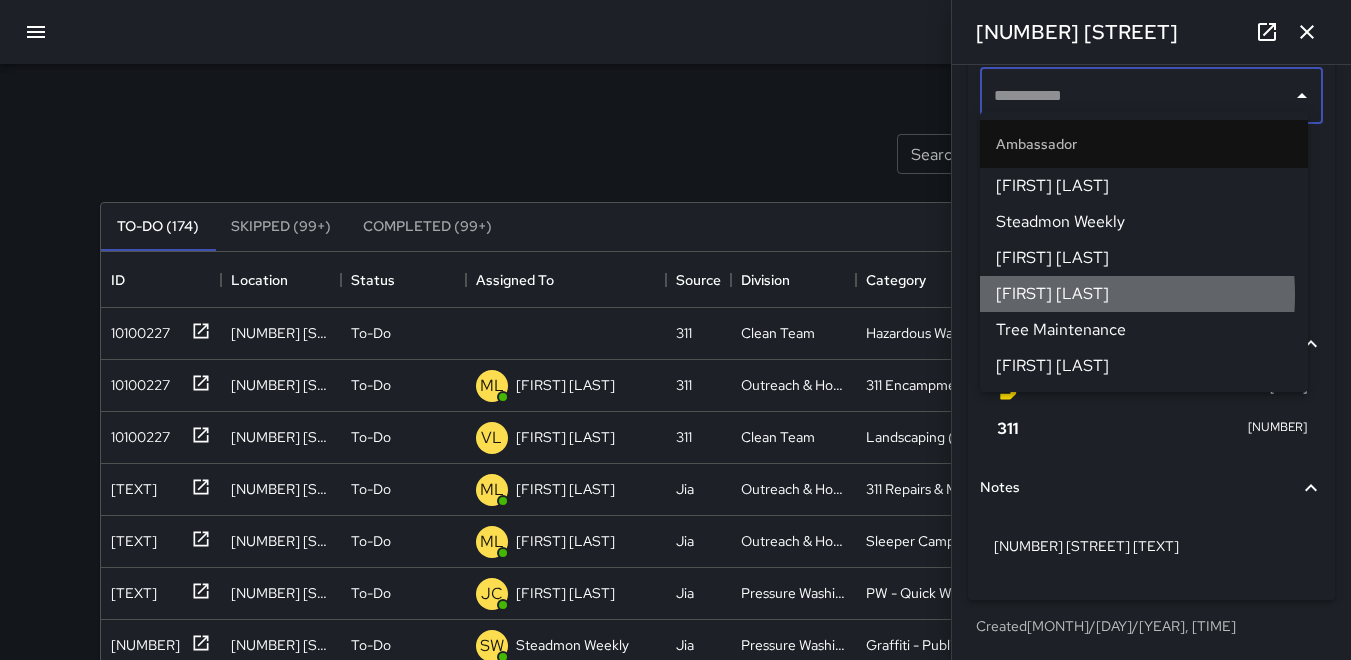 click on "[FIRST] [LAST]" at bounding box center (1144, 294) 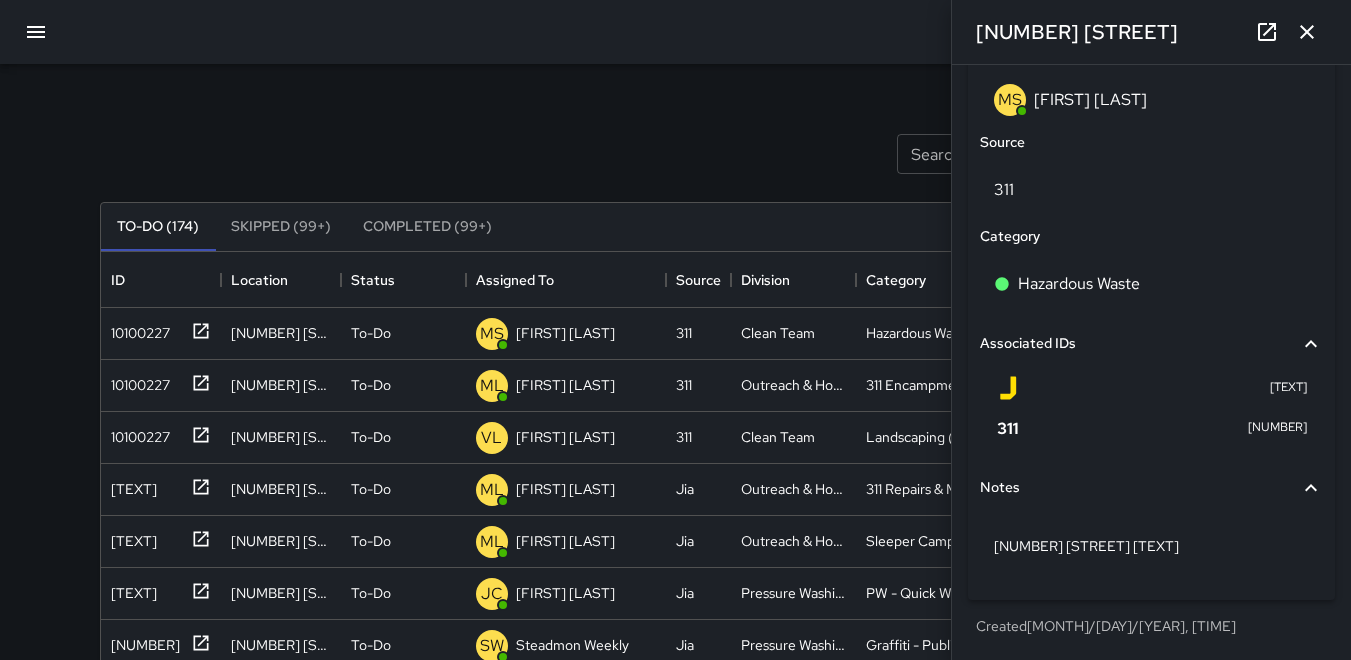 click 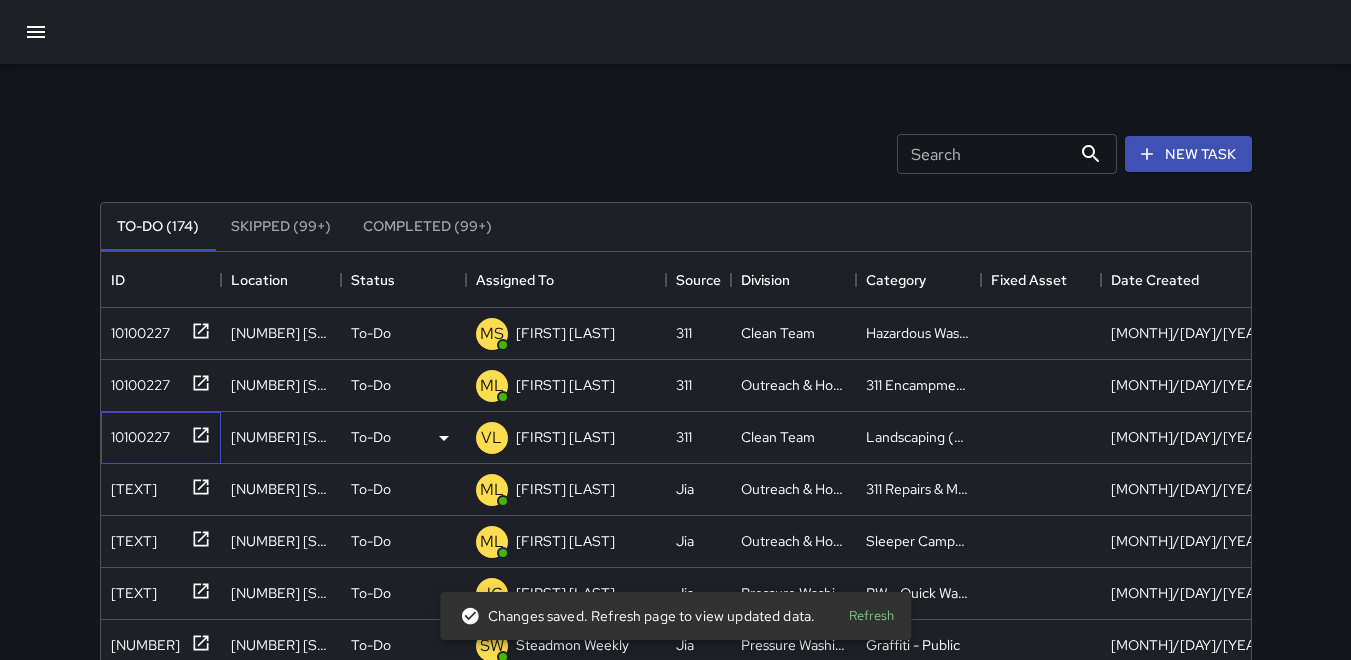 click on "10100227" at bounding box center [136, 433] 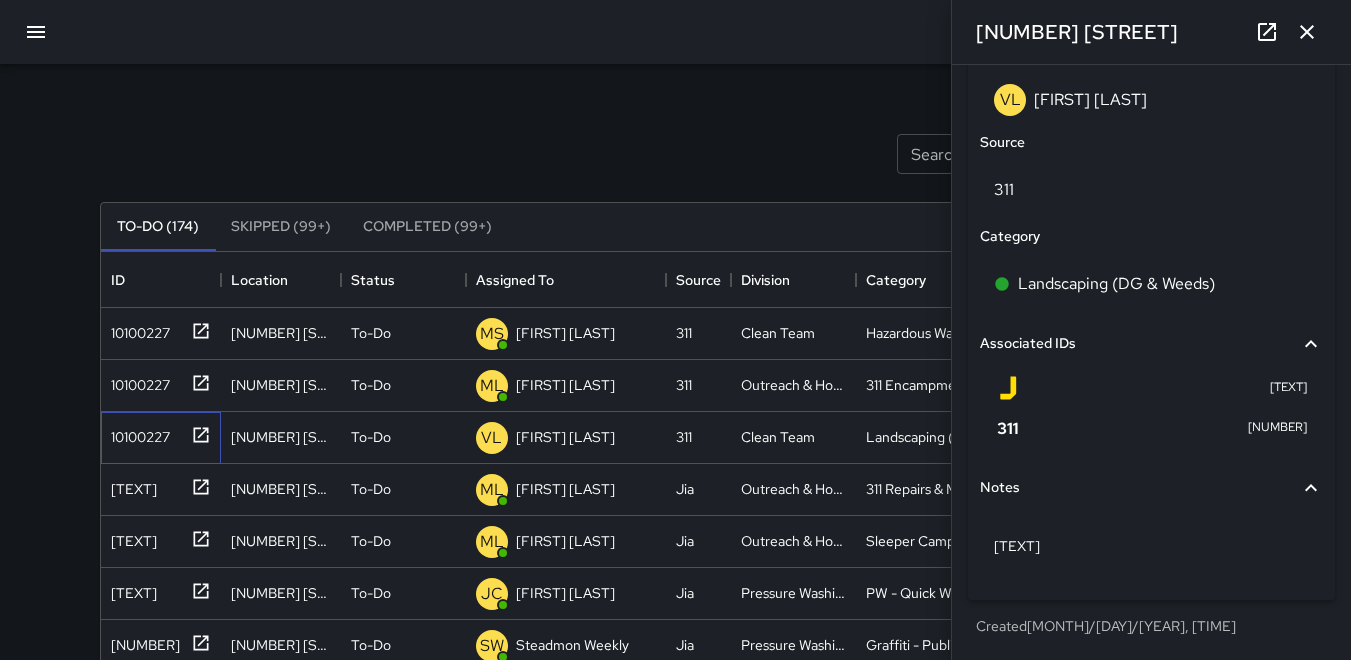 scroll, scrollTop: 1178, scrollLeft: 0, axis: vertical 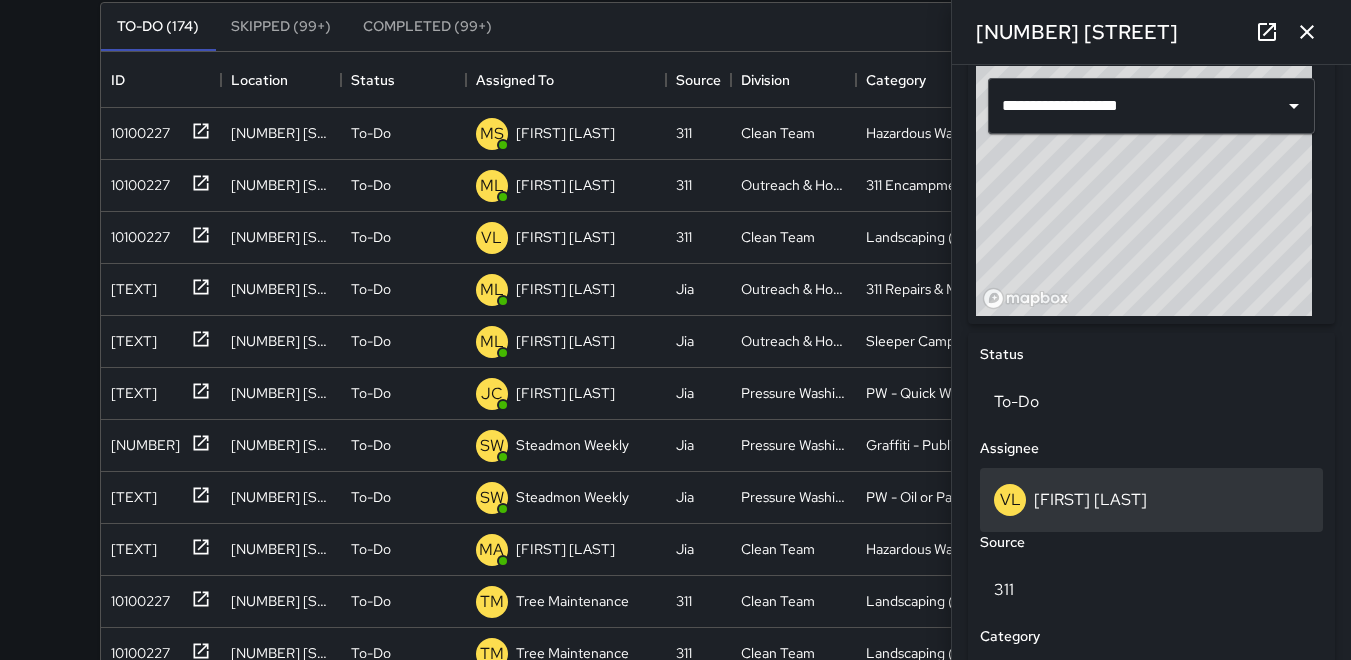 click on "[FIRST] [LAST]" at bounding box center (1090, 499) 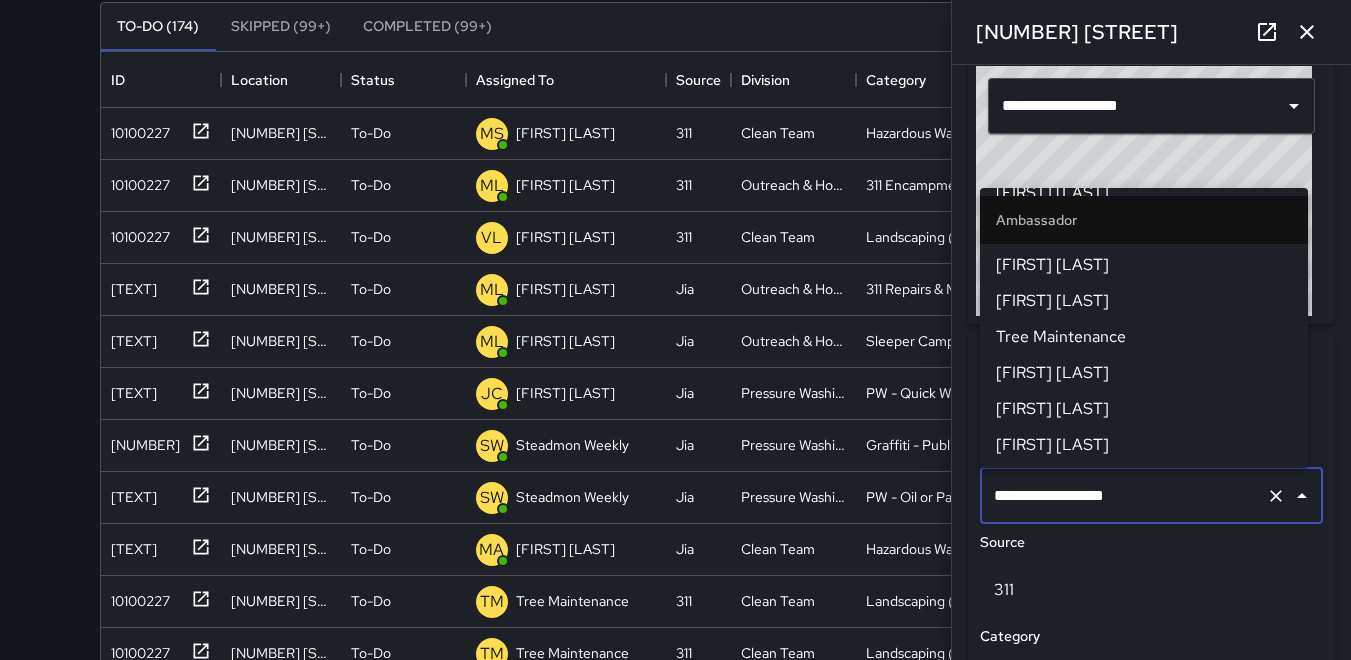 scroll, scrollTop: 36, scrollLeft: 0, axis: vertical 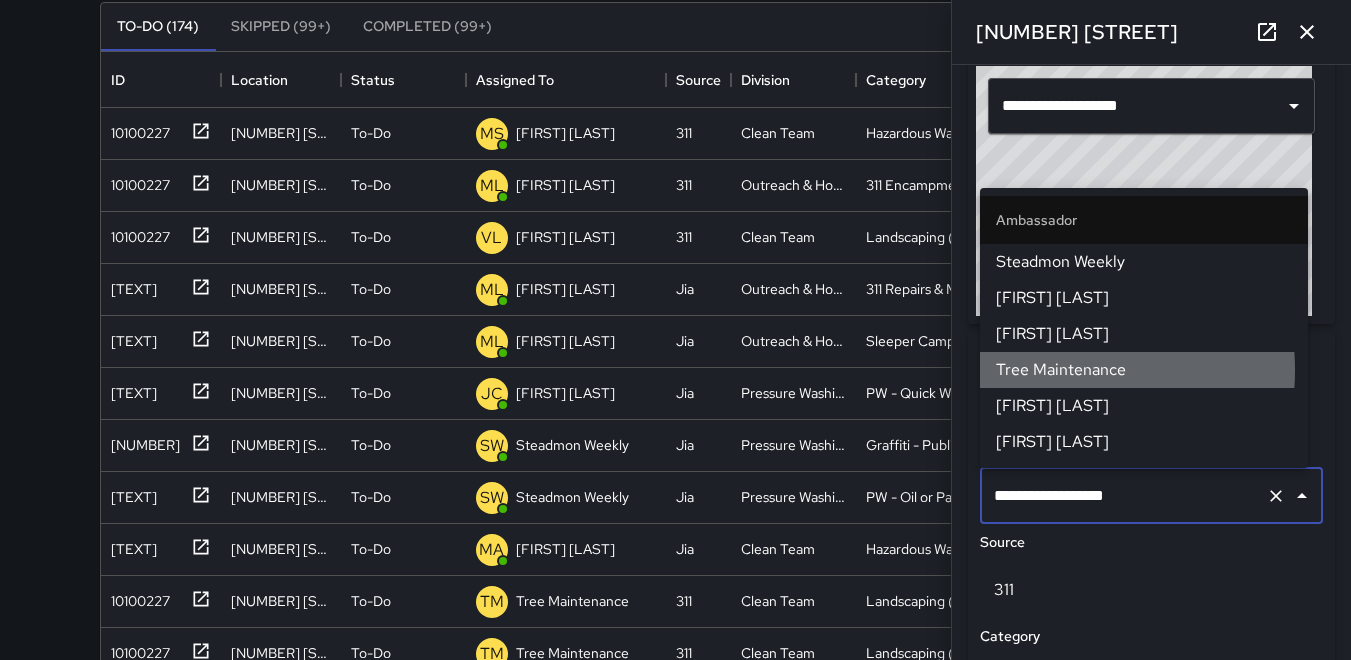 click on "Tree Maintenance" at bounding box center [1144, 370] 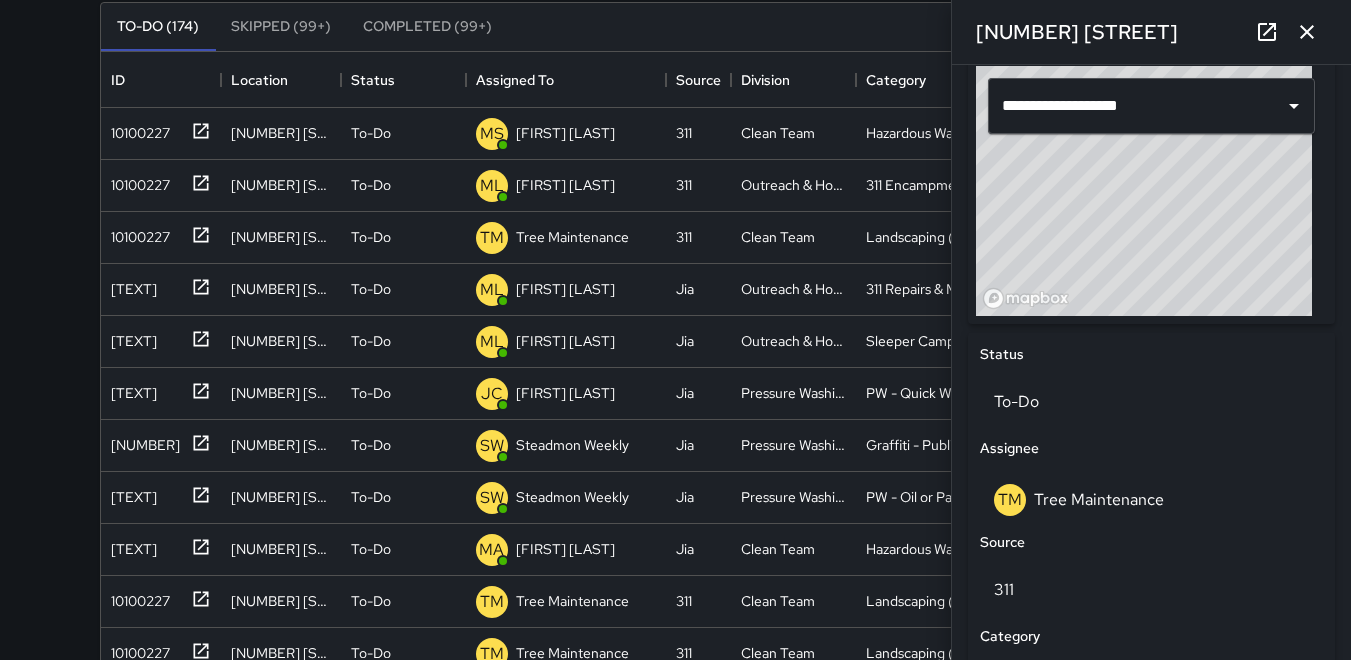 click 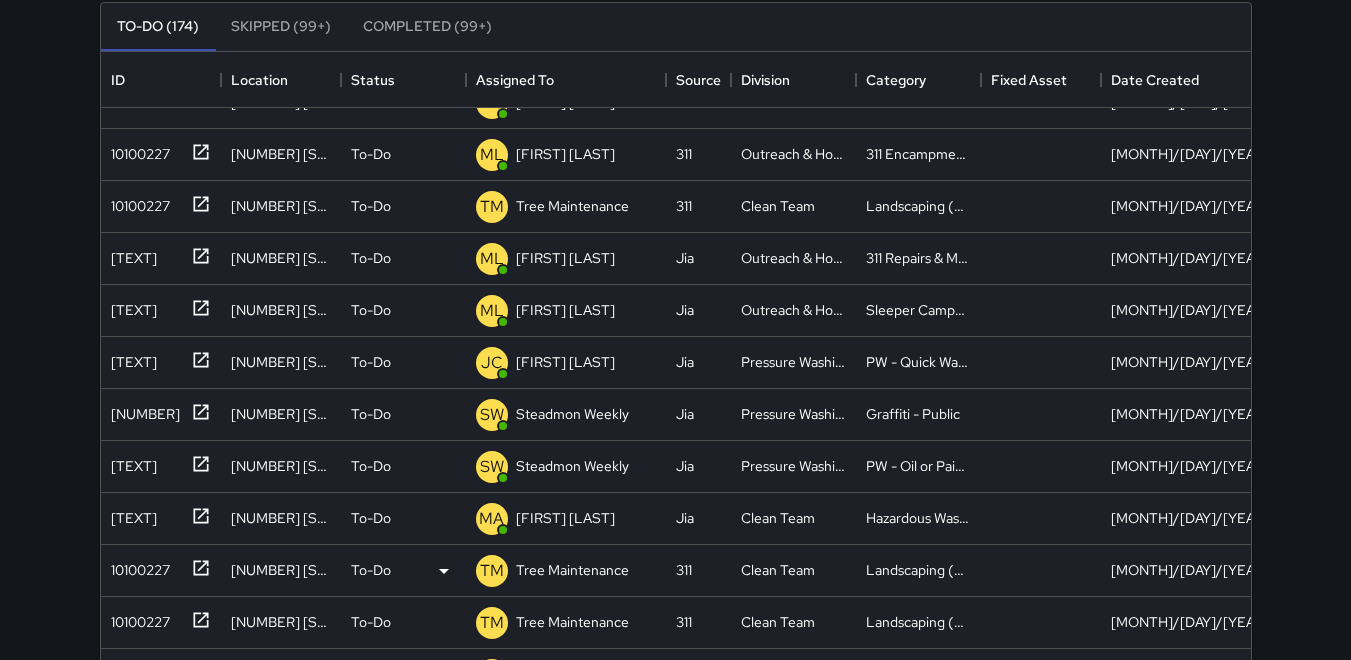 scroll, scrollTop: 0, scrollLeft: 0, axis: both 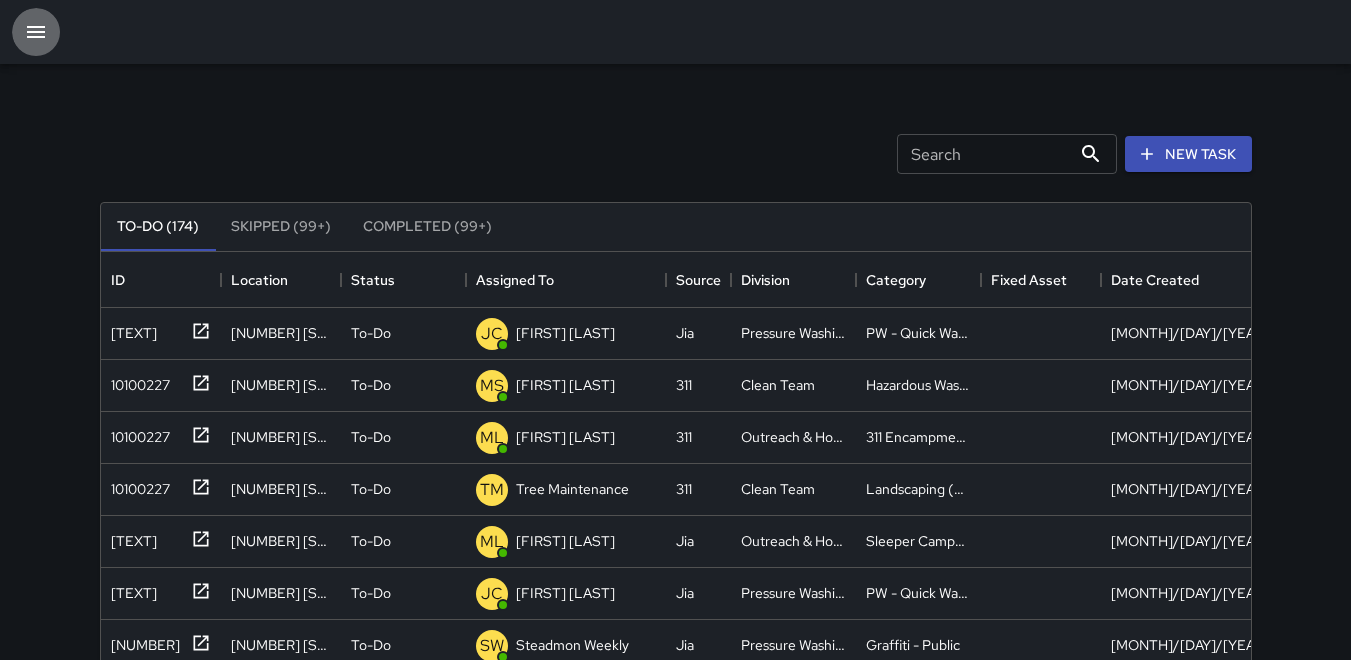 click at bounding box center (36, 32) 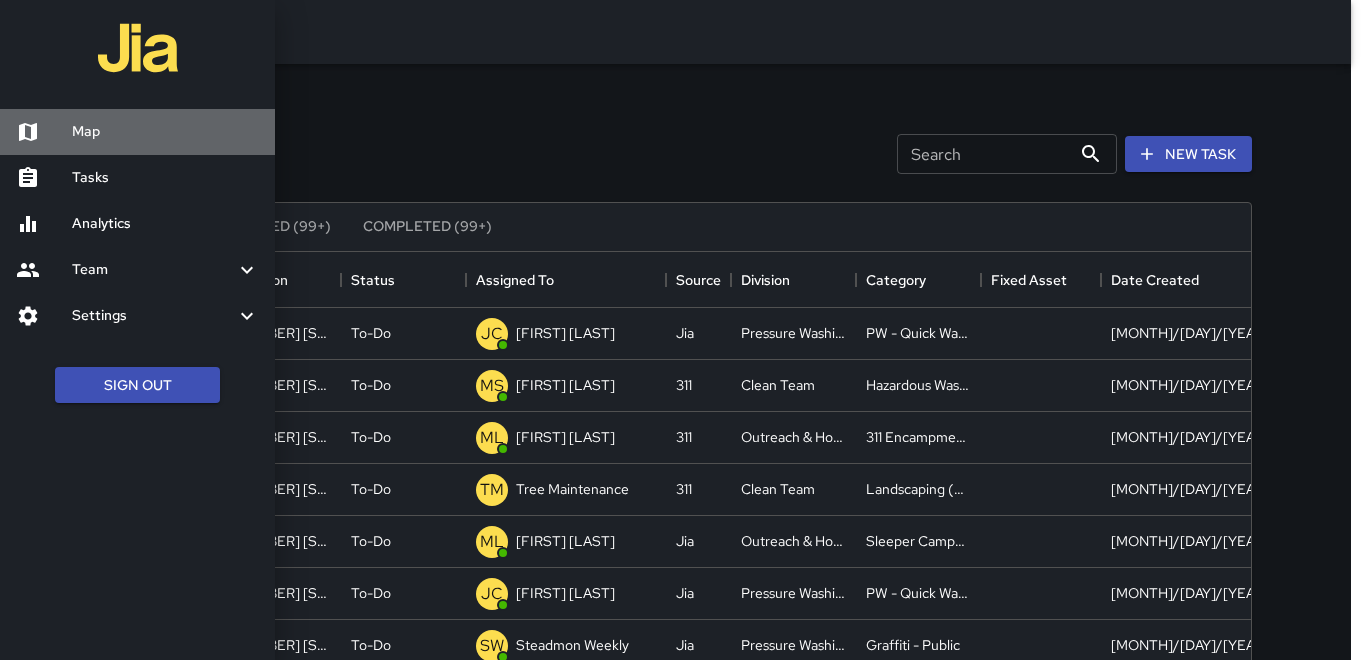 click on "Map" at bounding box center (137, 132) 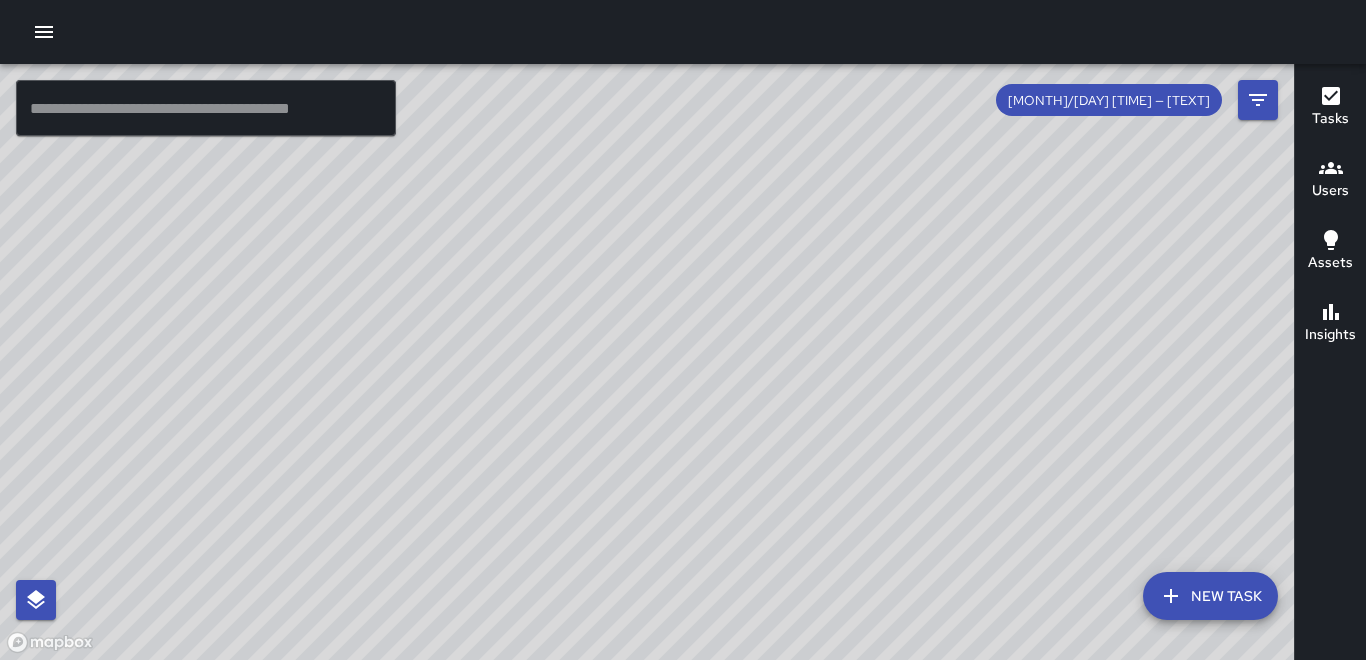 click at bounding box center [647, 362] 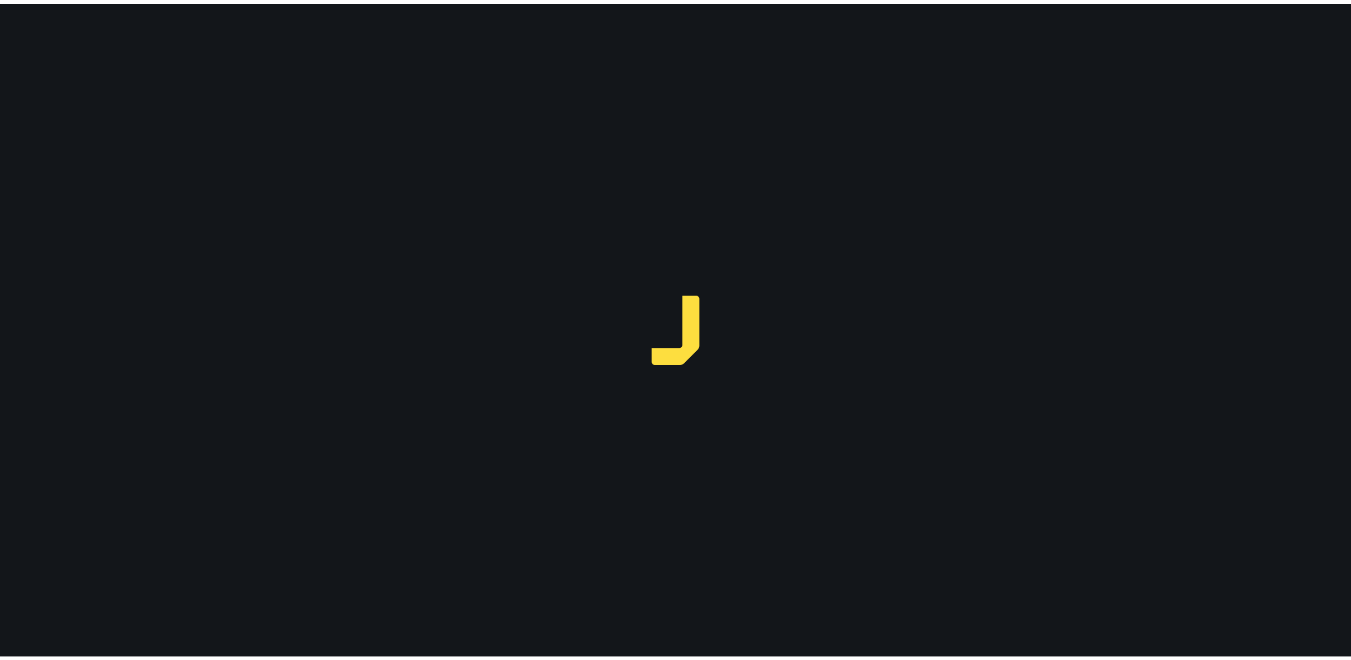 scroll, scrollTop: 0, scrollLeft: 0, axis: both 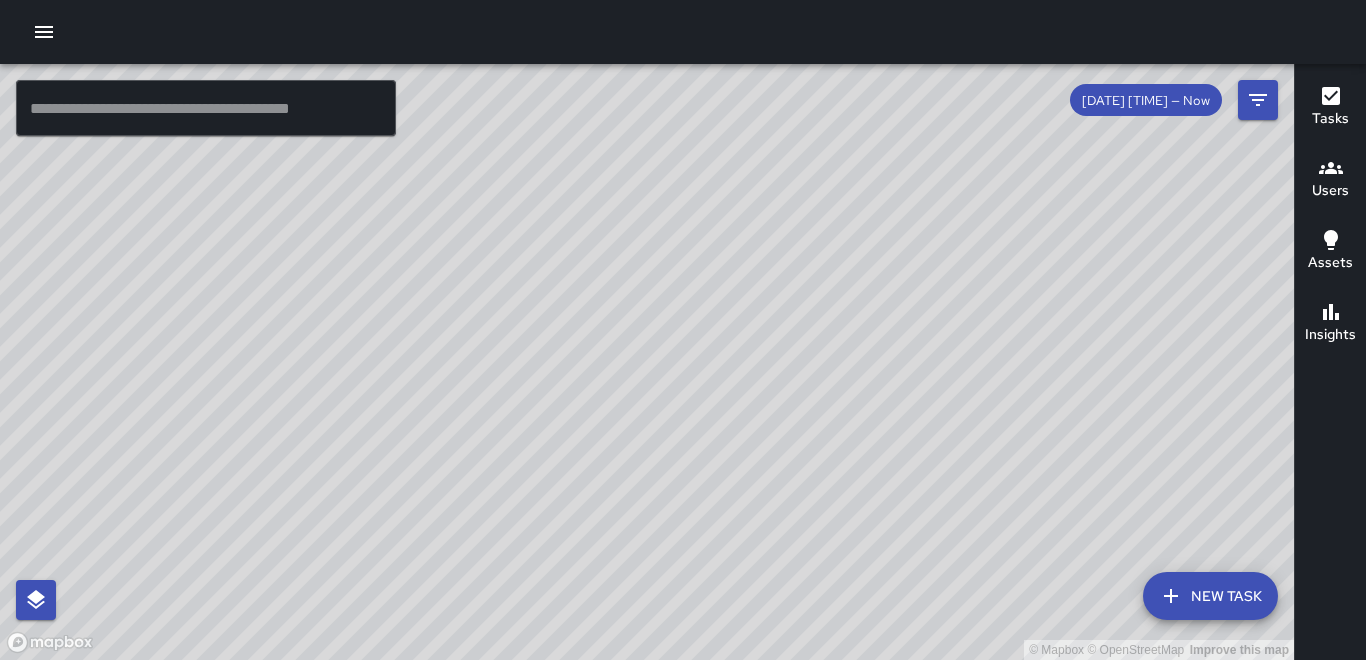 click 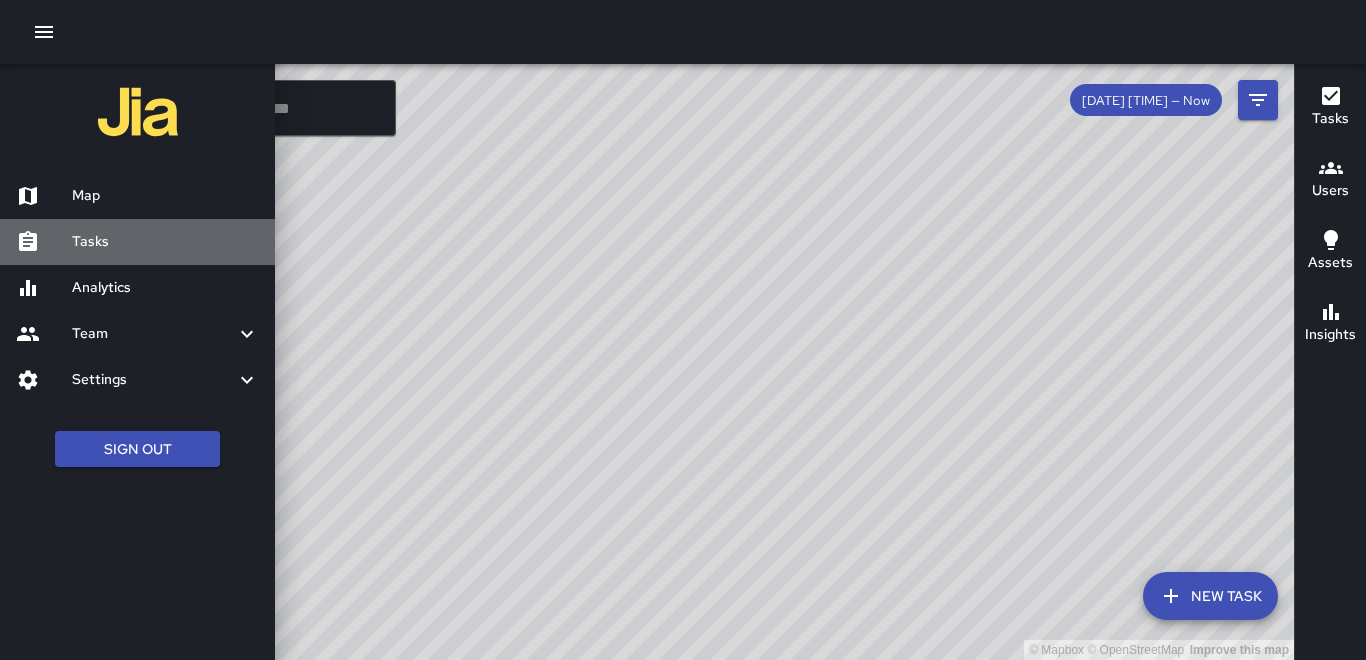 click on "Tasks" at bounding box center (165, 242) 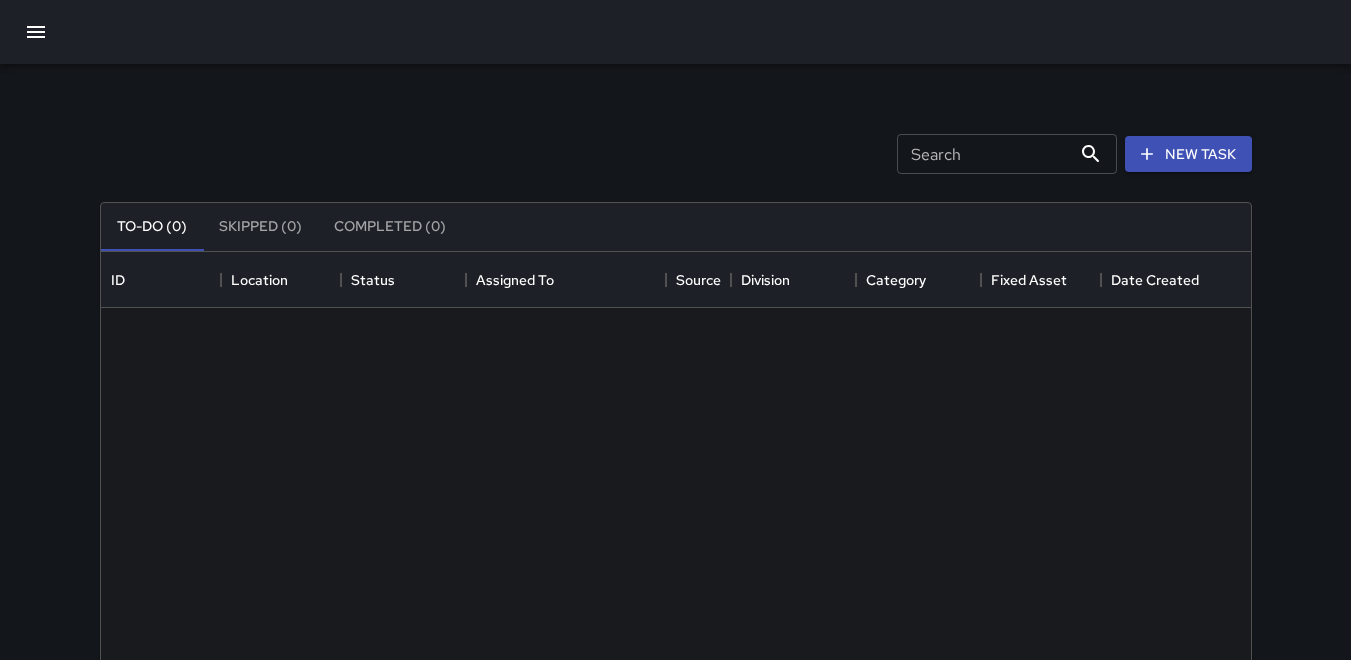 scroll, scrollTop: 16, scrollLeft: 16, axis: both 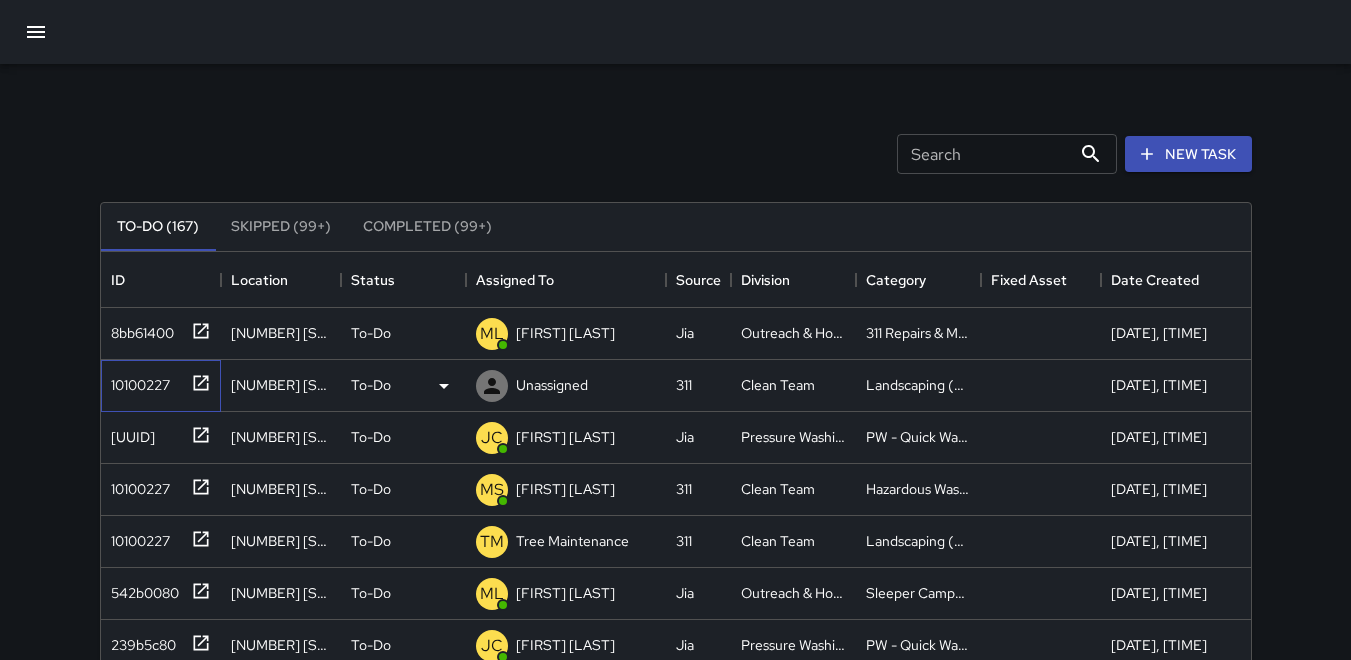 click on "10100227" at bounding box center [136, 381] 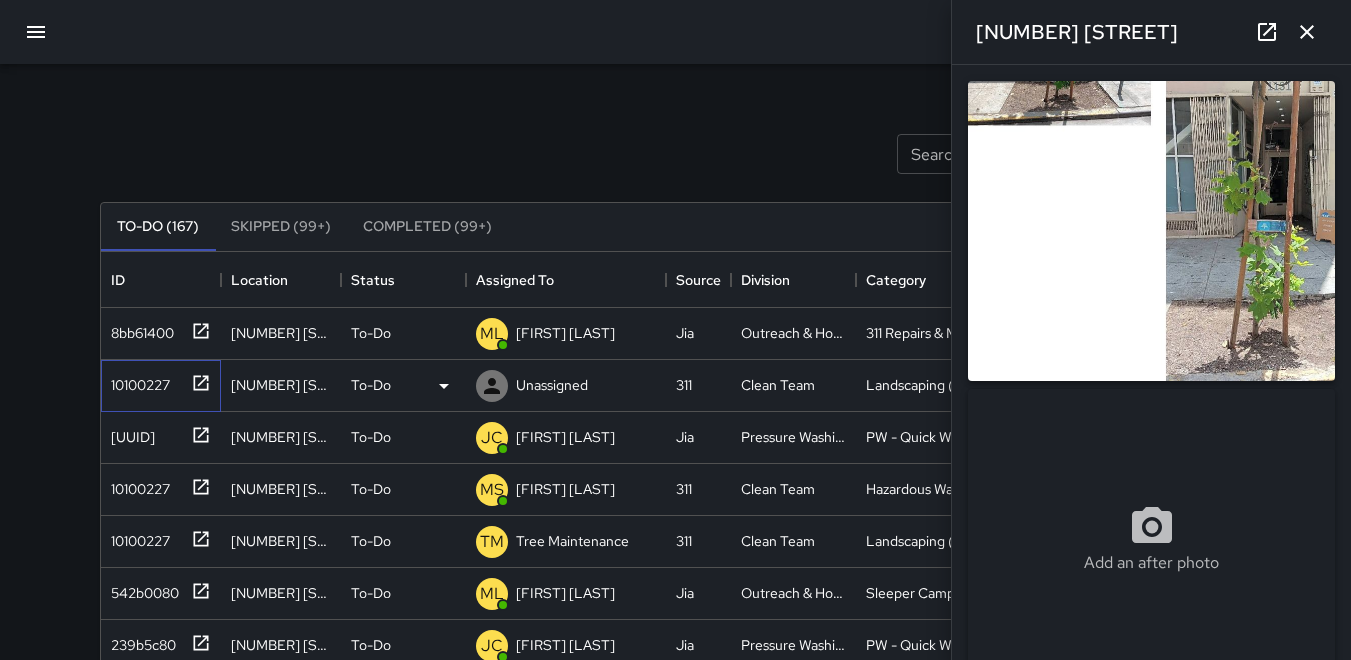 type on "**********" 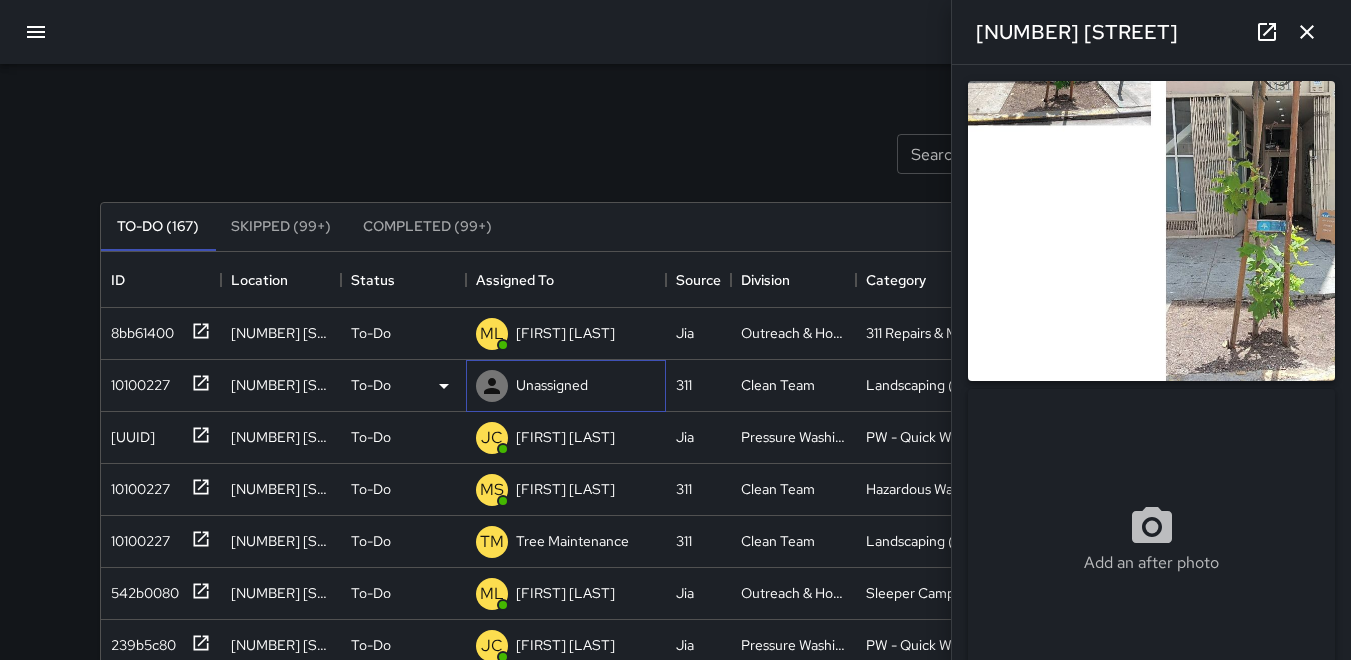 click 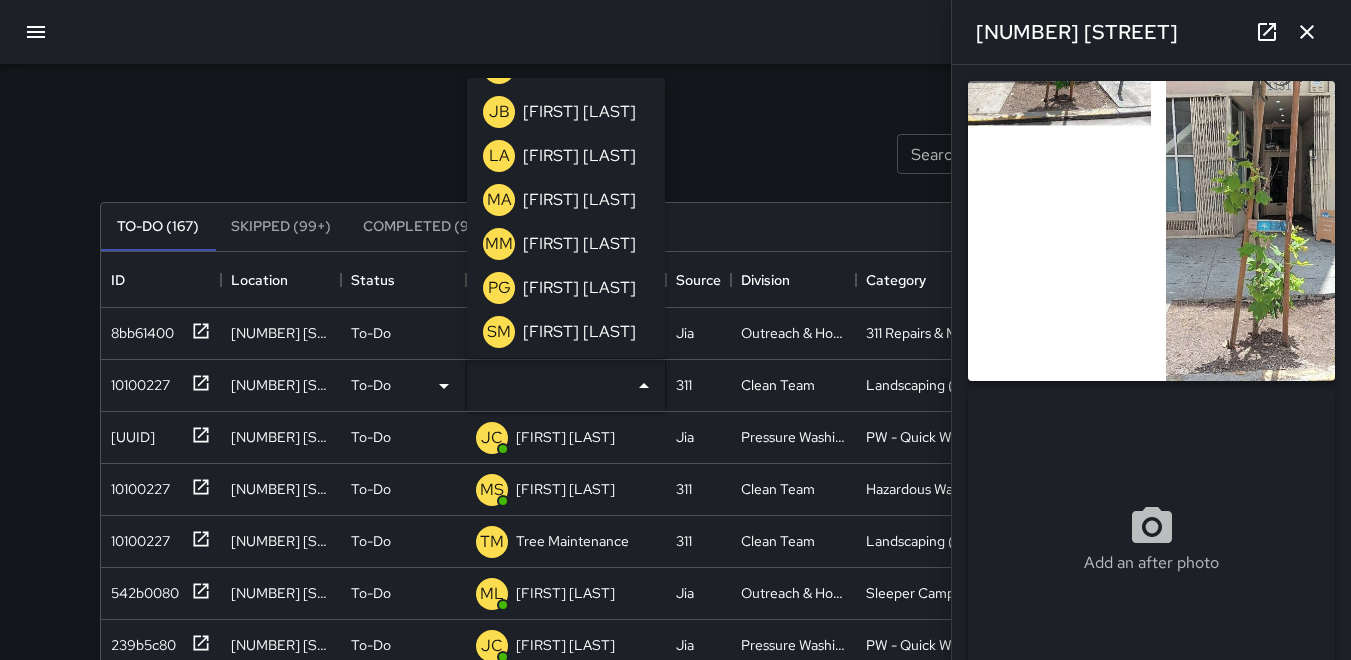 scroll, scrollTop: 792, scrollLeft: 0, axis: vertical 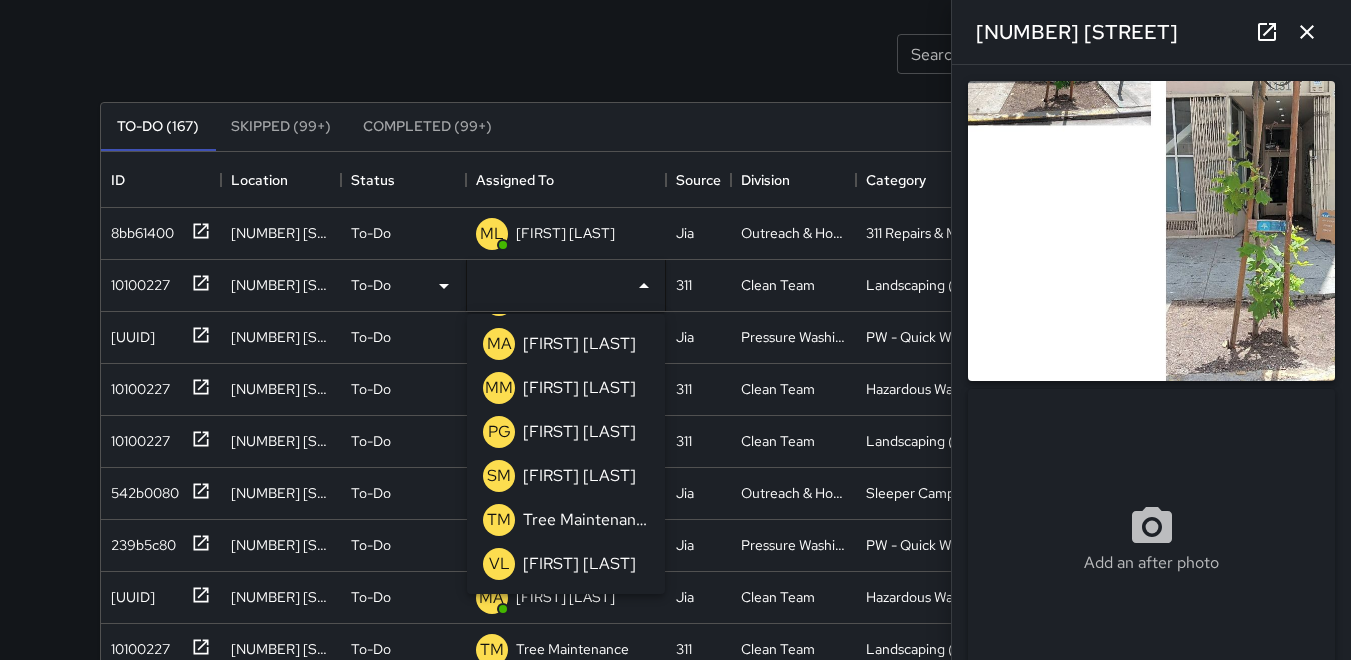 click on "TM" at bounding box center (499, 520) 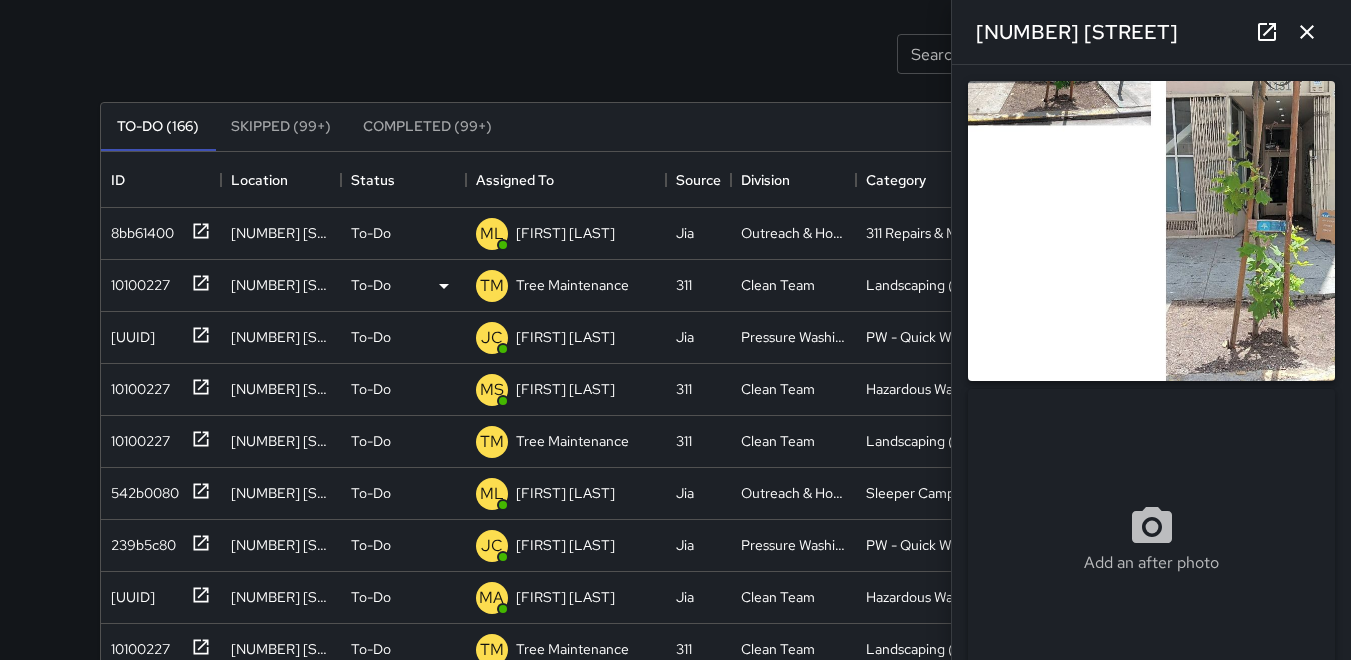click at bounding box center (1151, 231) 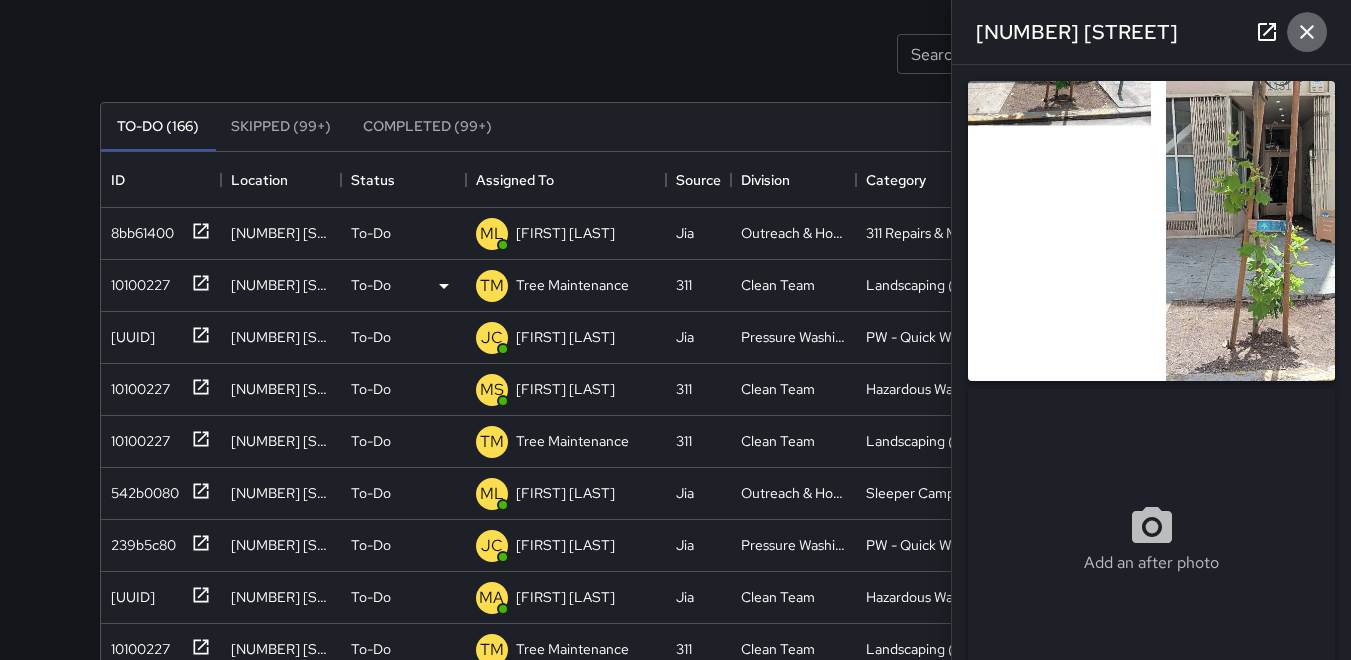 click 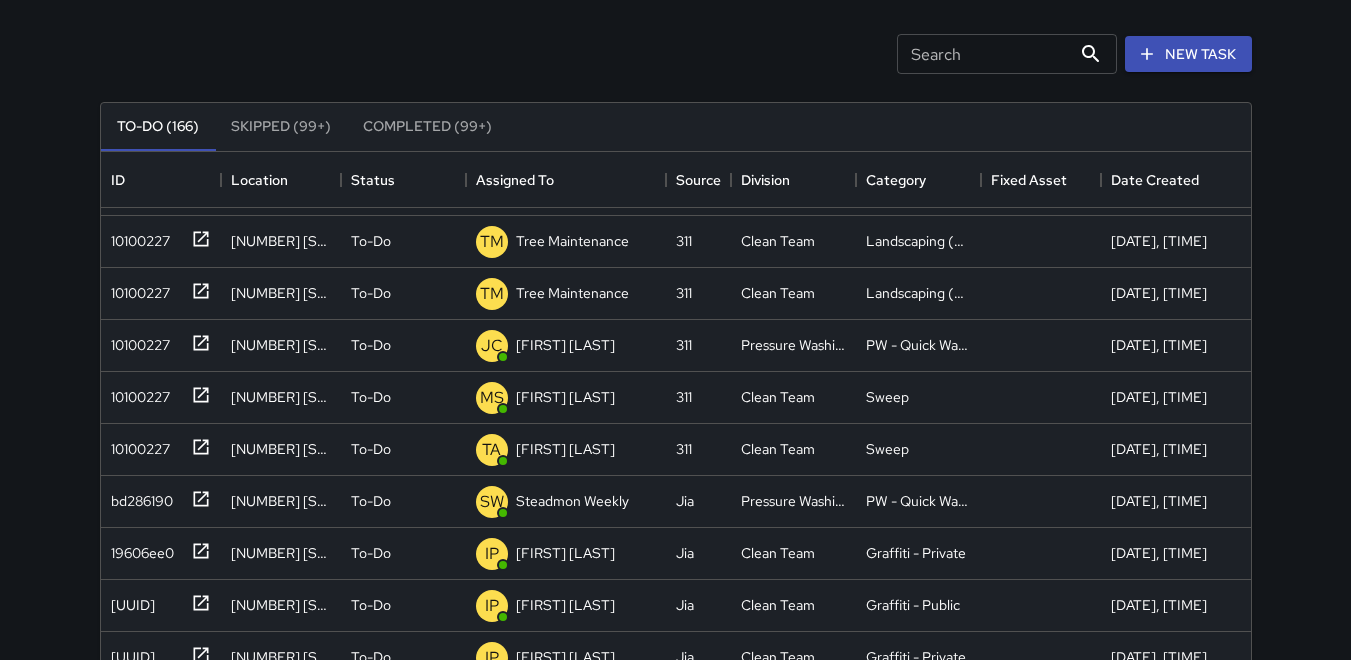 scroll, scrollTop: 1600, scrollLeft: 0, axis: vertical 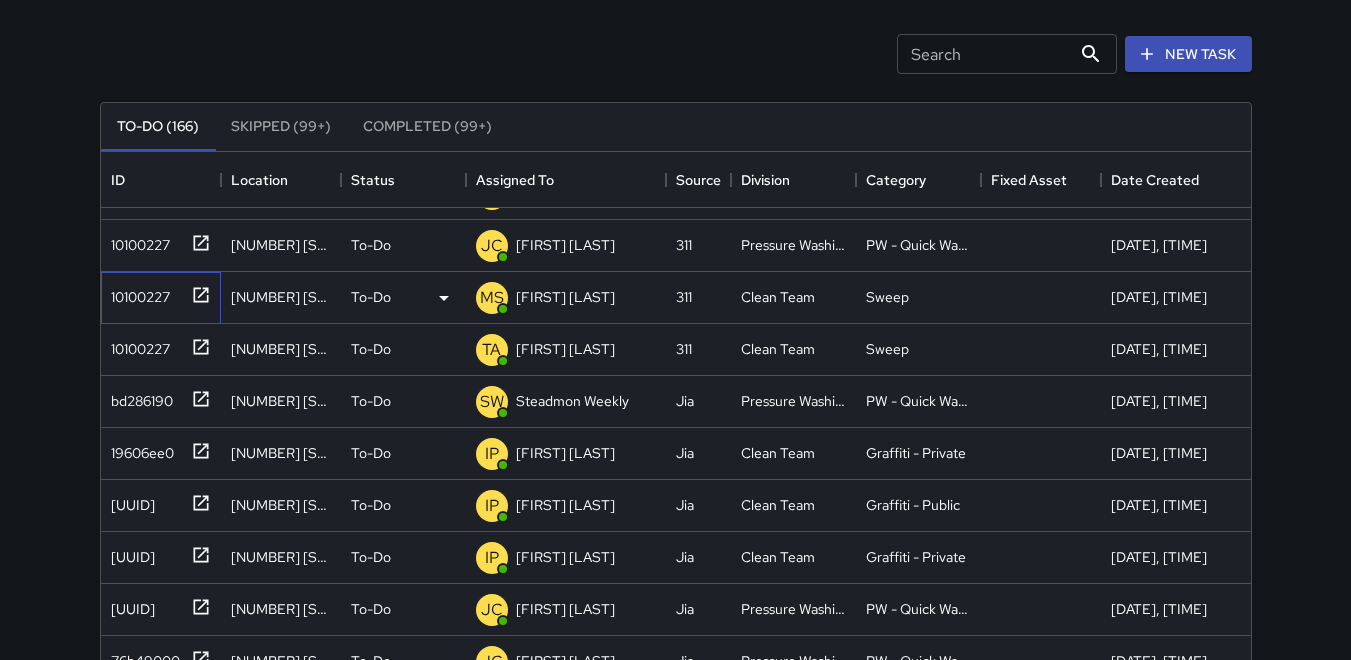 click on "10100227" at bounding box center [136, 293] 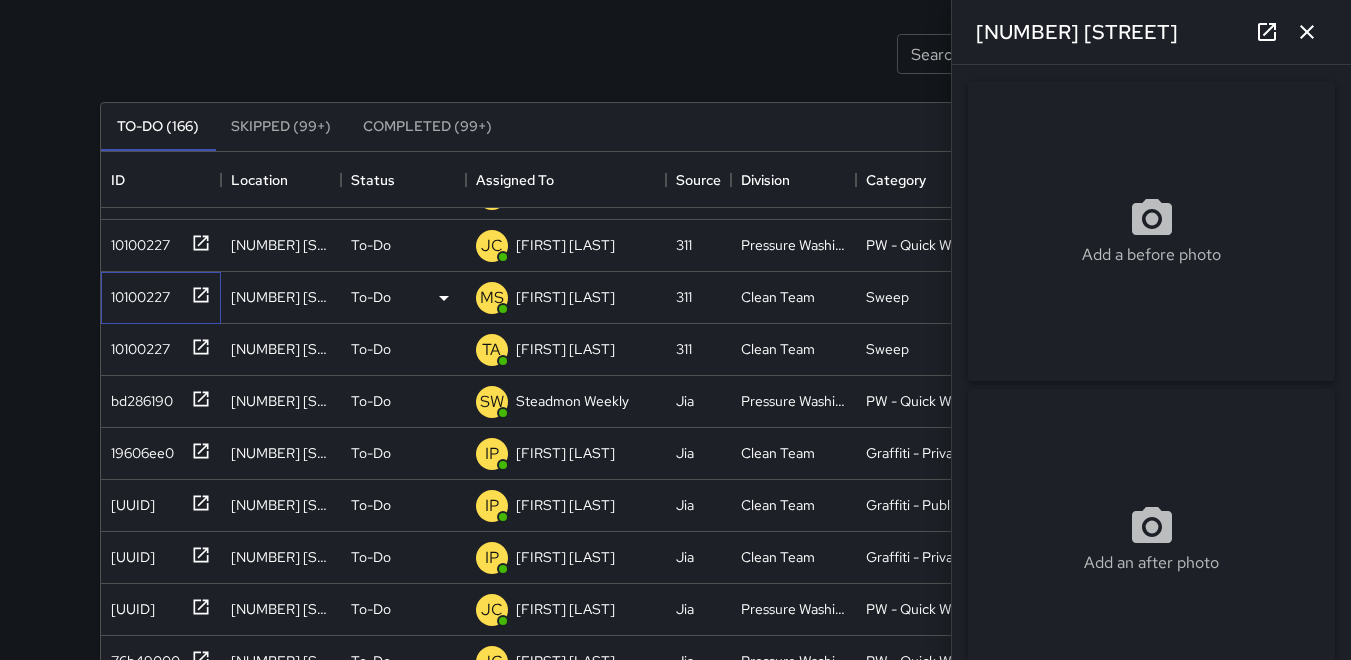 type on "**********" 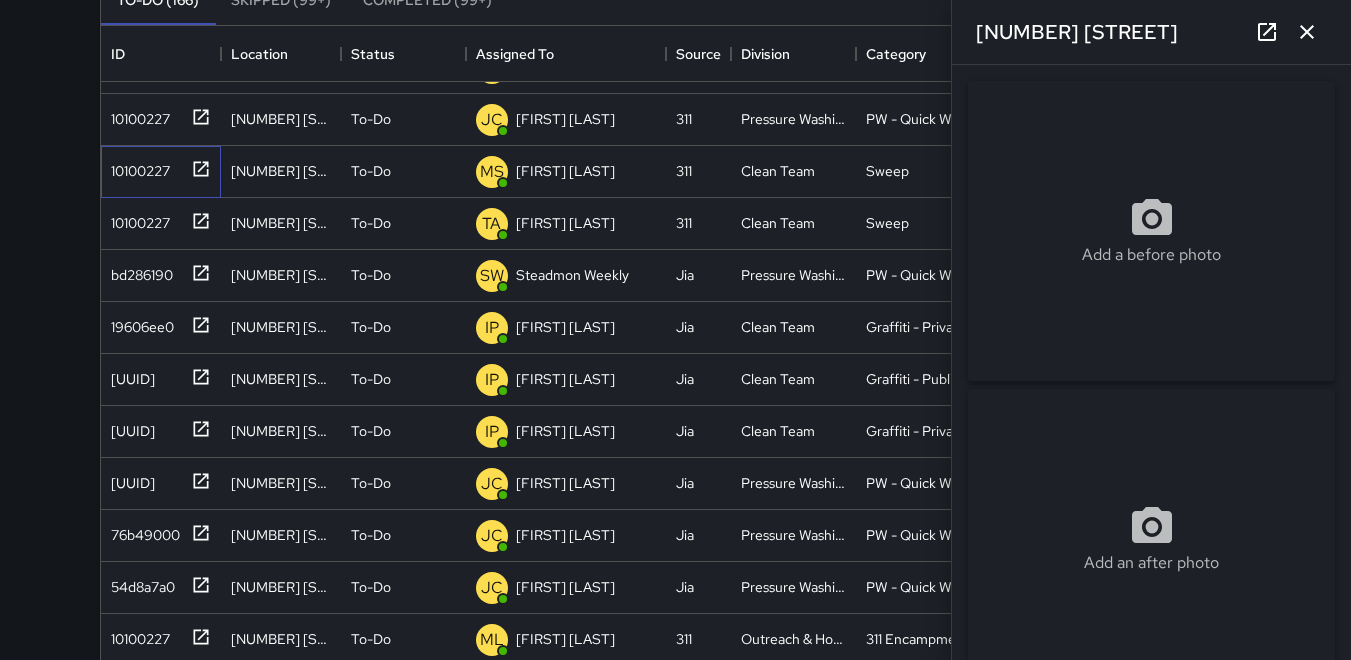 scroll, scrollTop: 500, scrollLeft: 0, axis: vertical 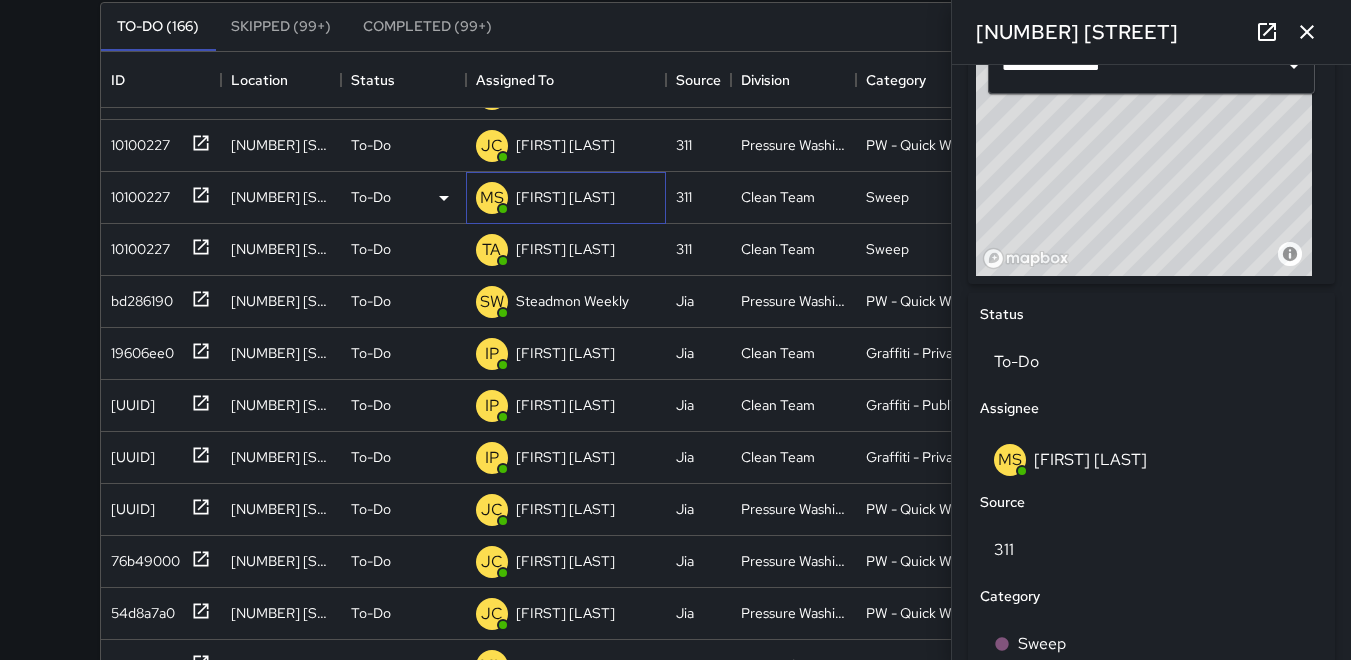click on "MS" at bounding box center (492, 198) 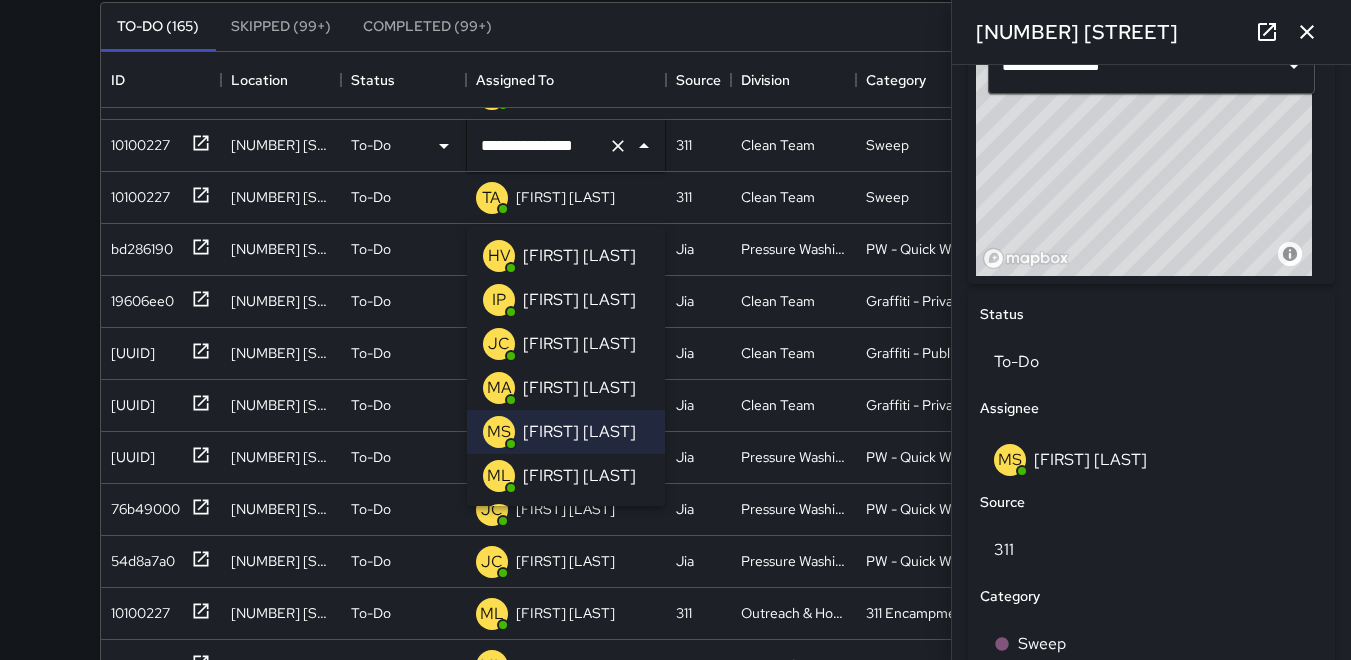 scroll, scrollTop: 1548, scrollLeft: 0, axis: vertical 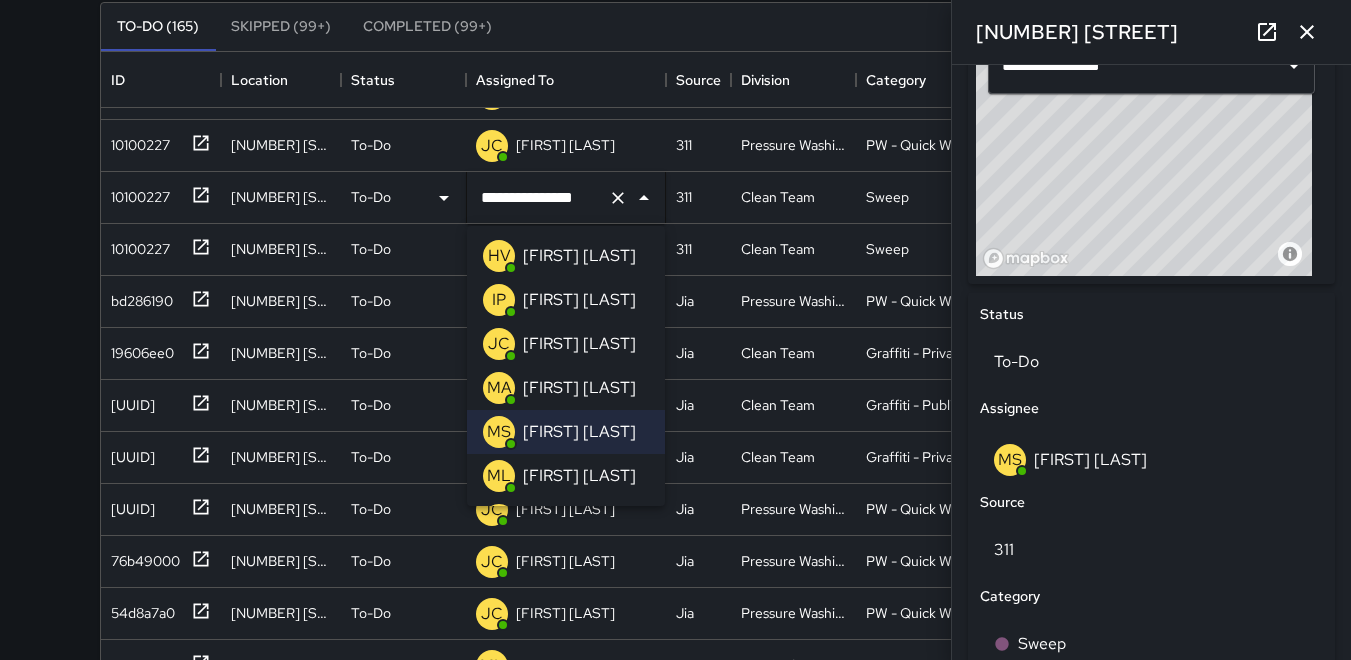 click on "HV" at bounding box center [499, 256] 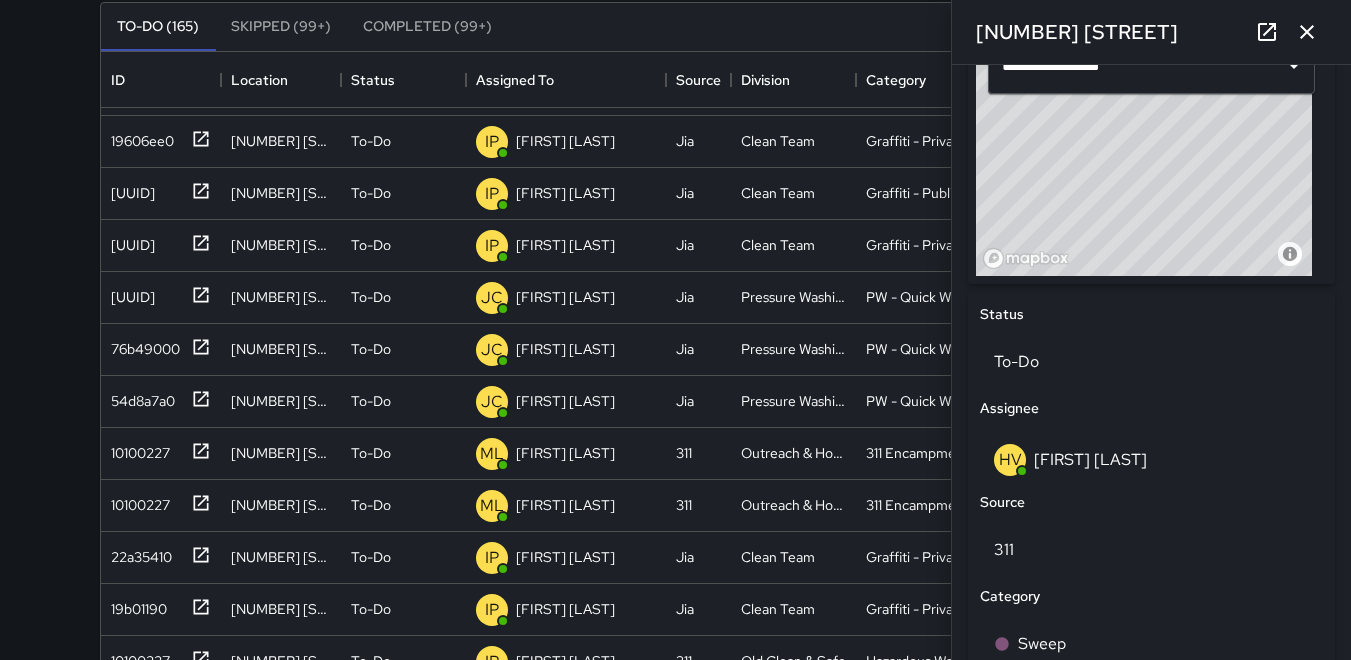 scroll, scrollTop: 1944, scrollLeft: 0, axis: vertical 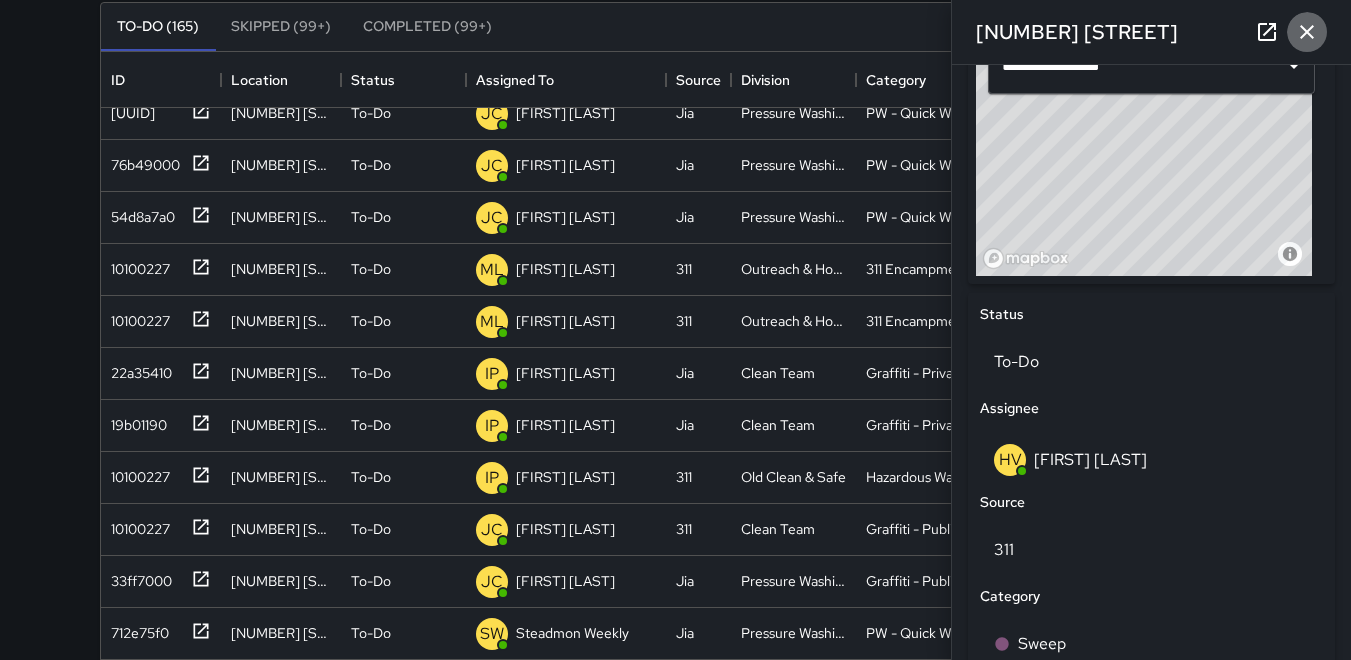 click 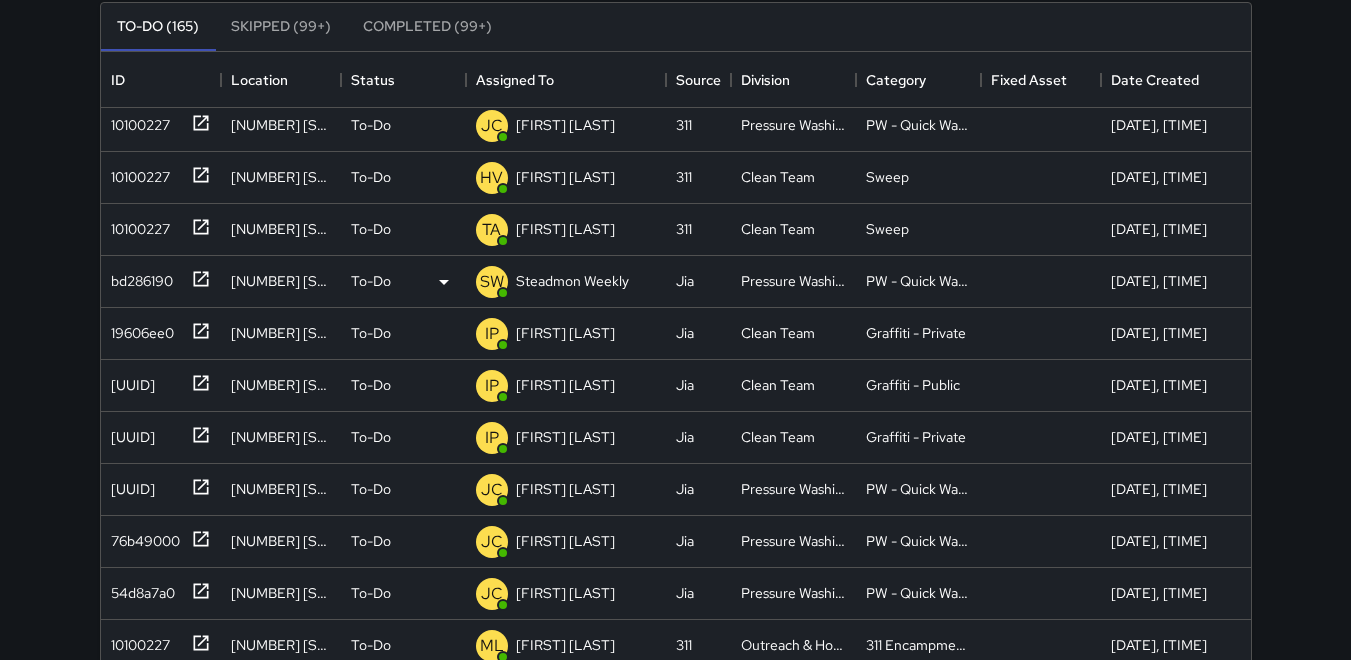 scroll, scrollTop: 1600, scrollLeft: 0, axis: vertical 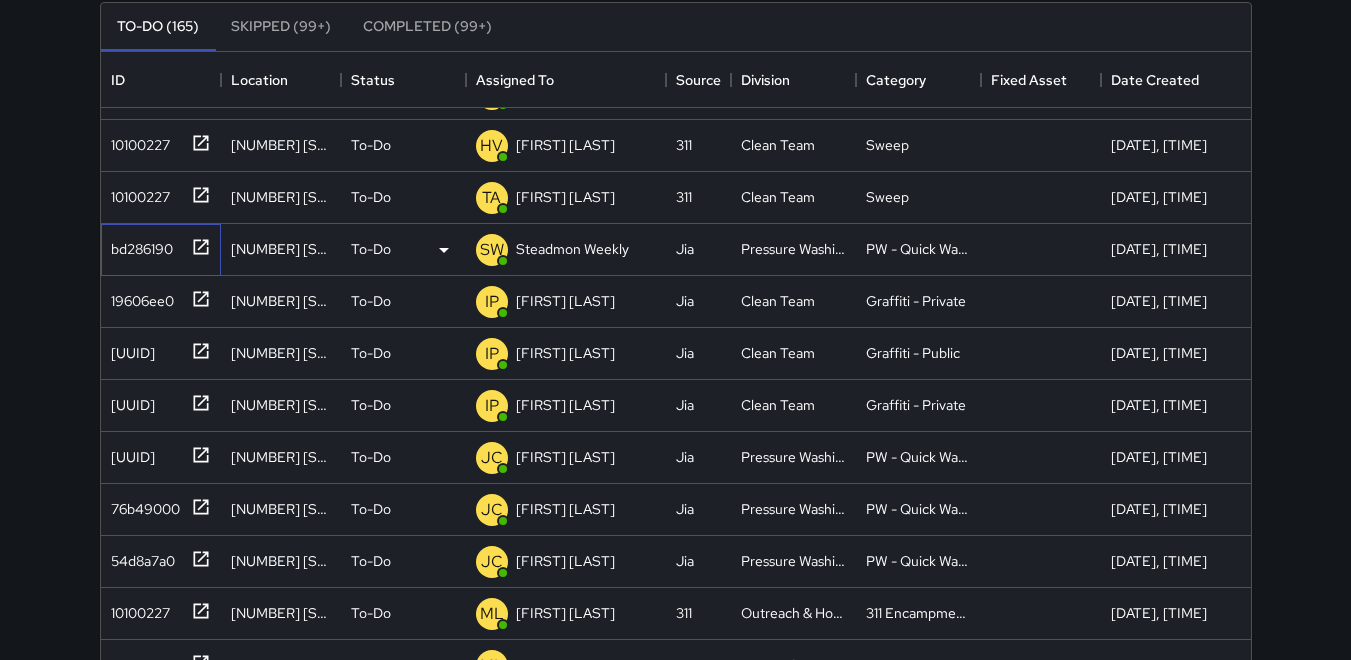 click on "bd286190" at bounding box center (138, 245) 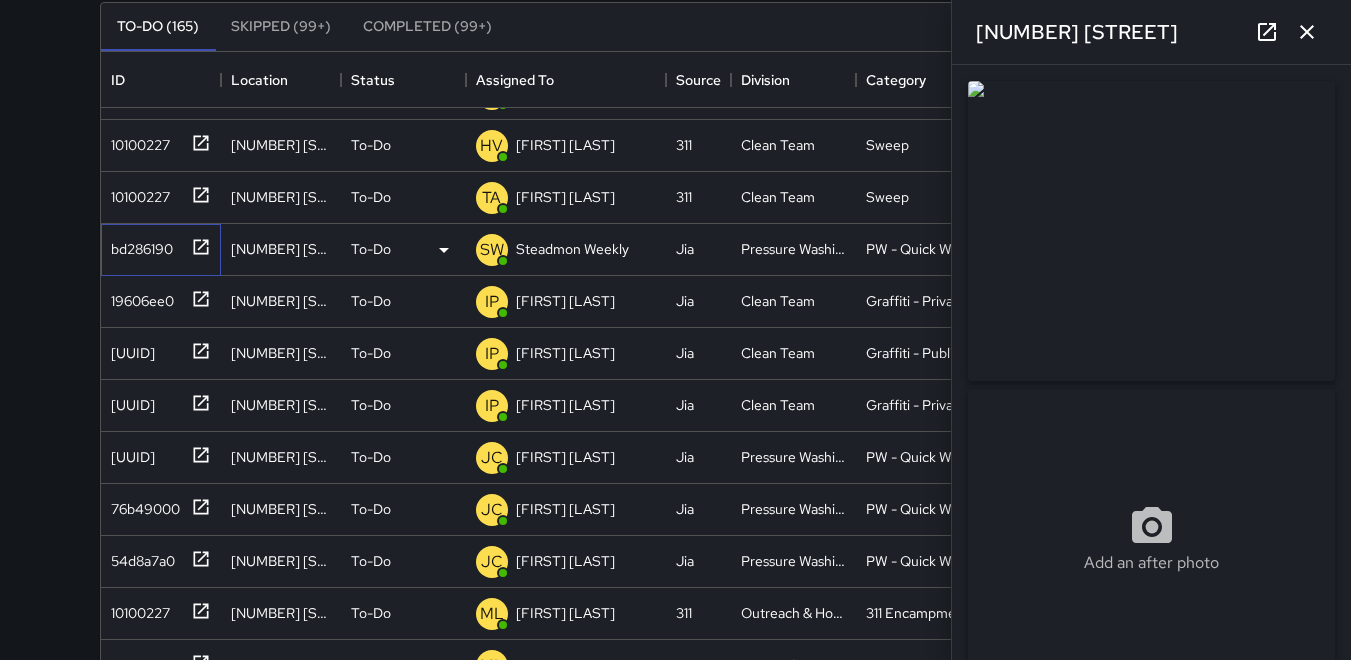 type on "**********" 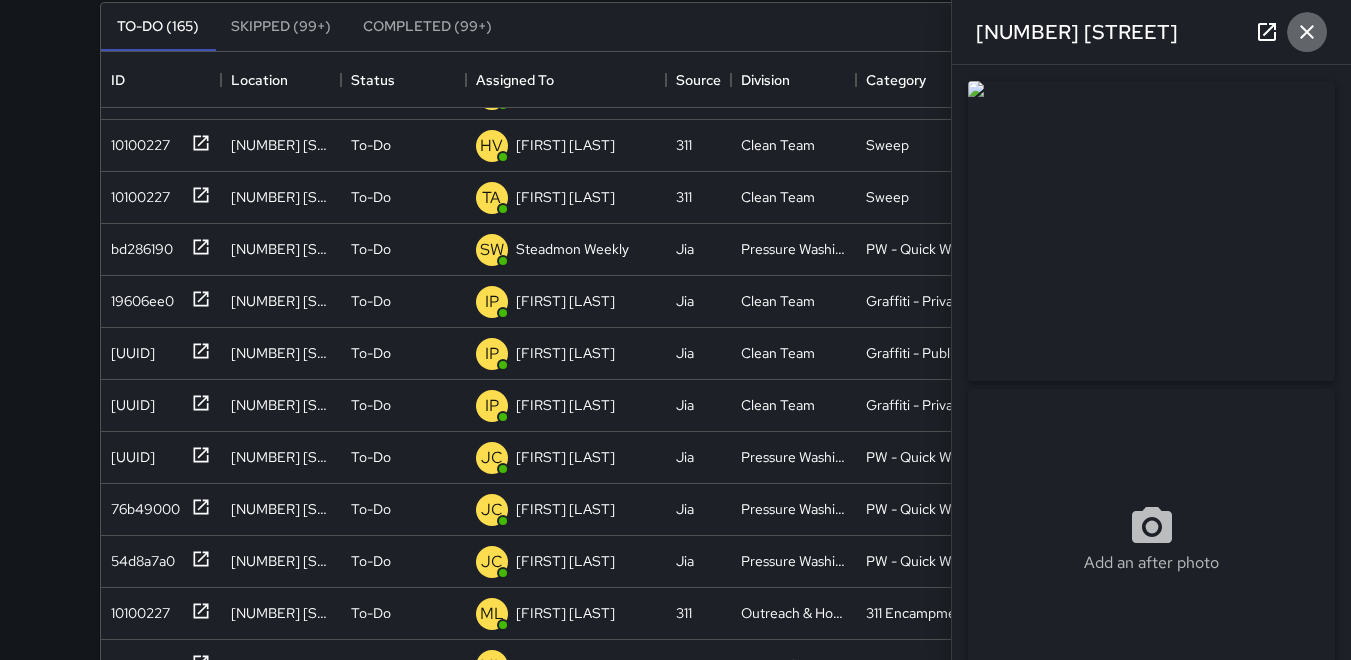 click 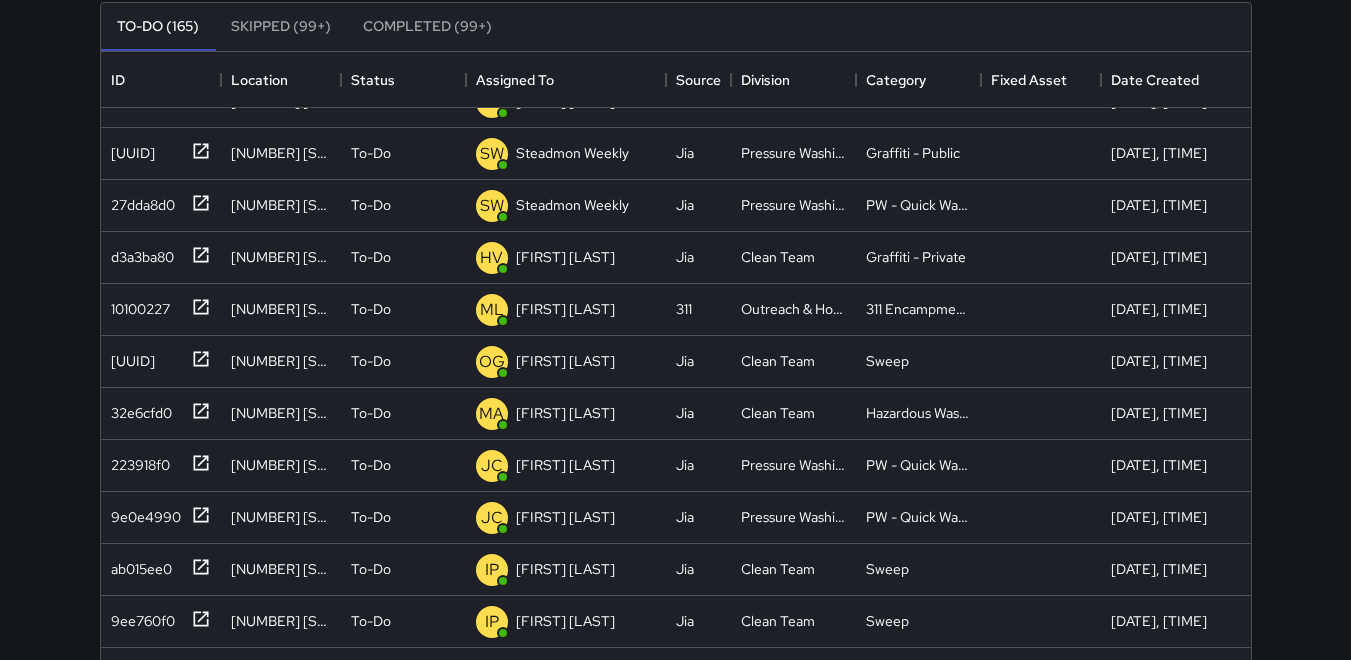 scroll, scrollTop: 0, scrollLeft: 0, axis: both 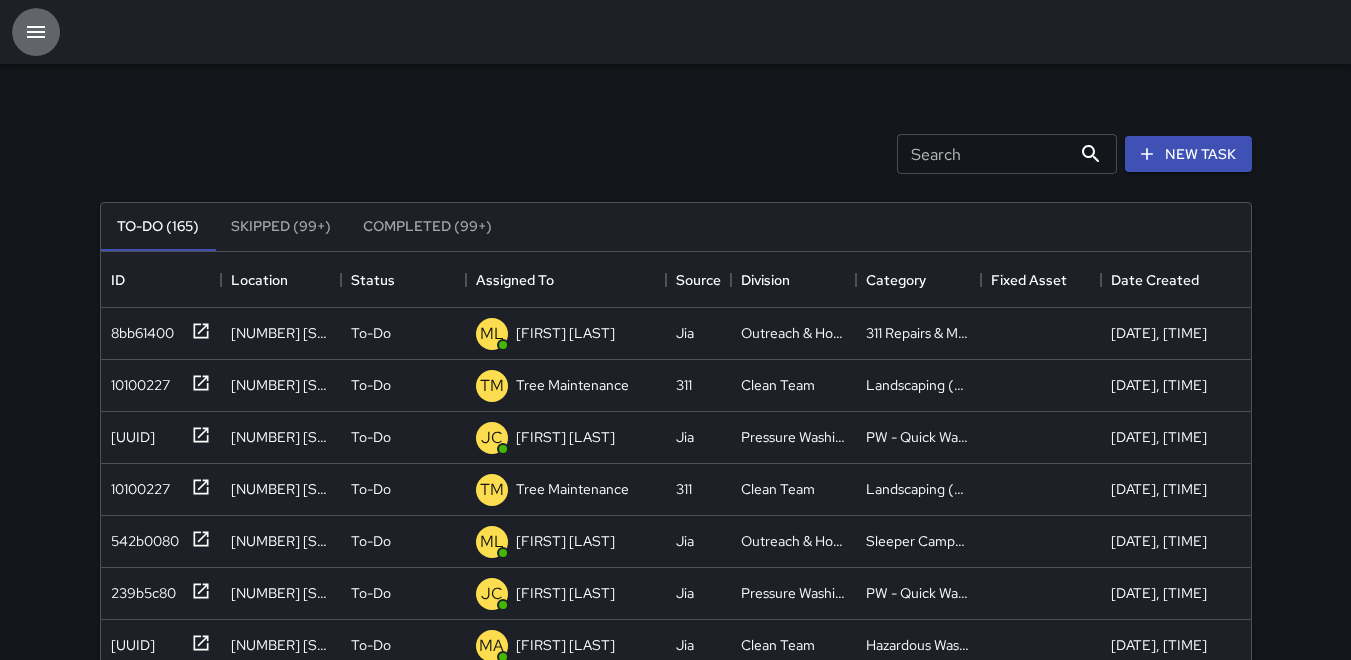 click 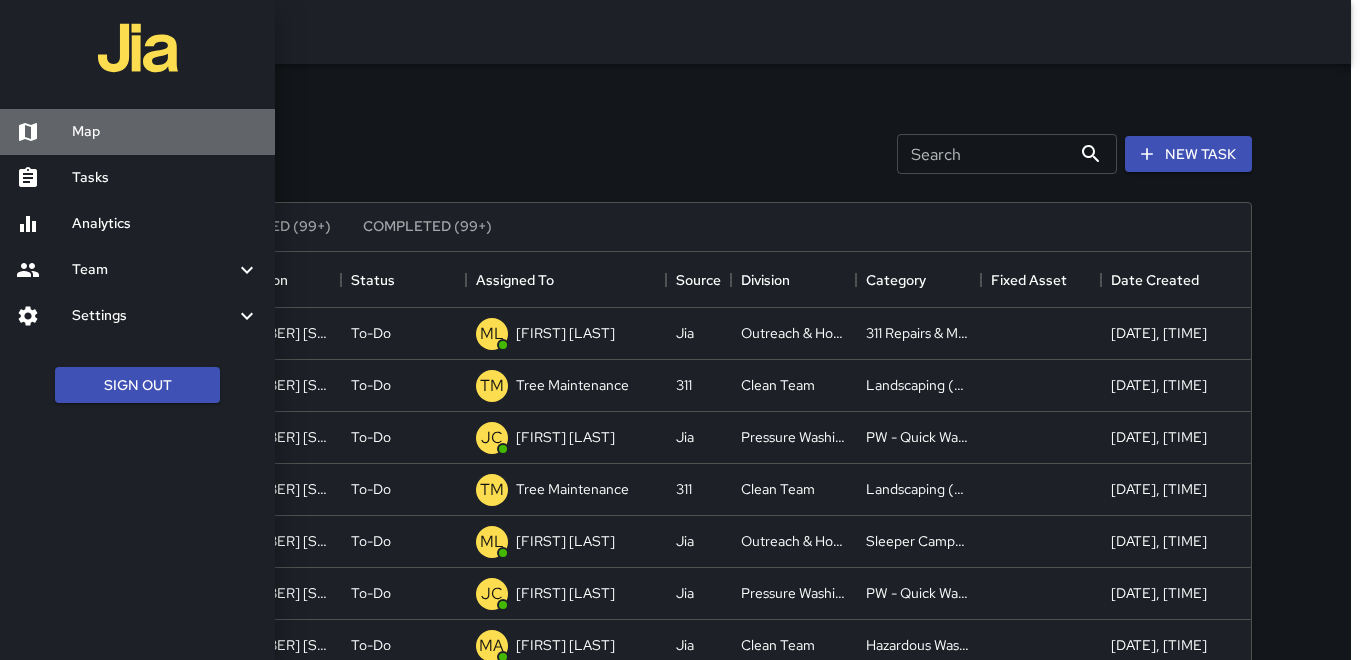 click on "Map" at bounding box center (165, 132) 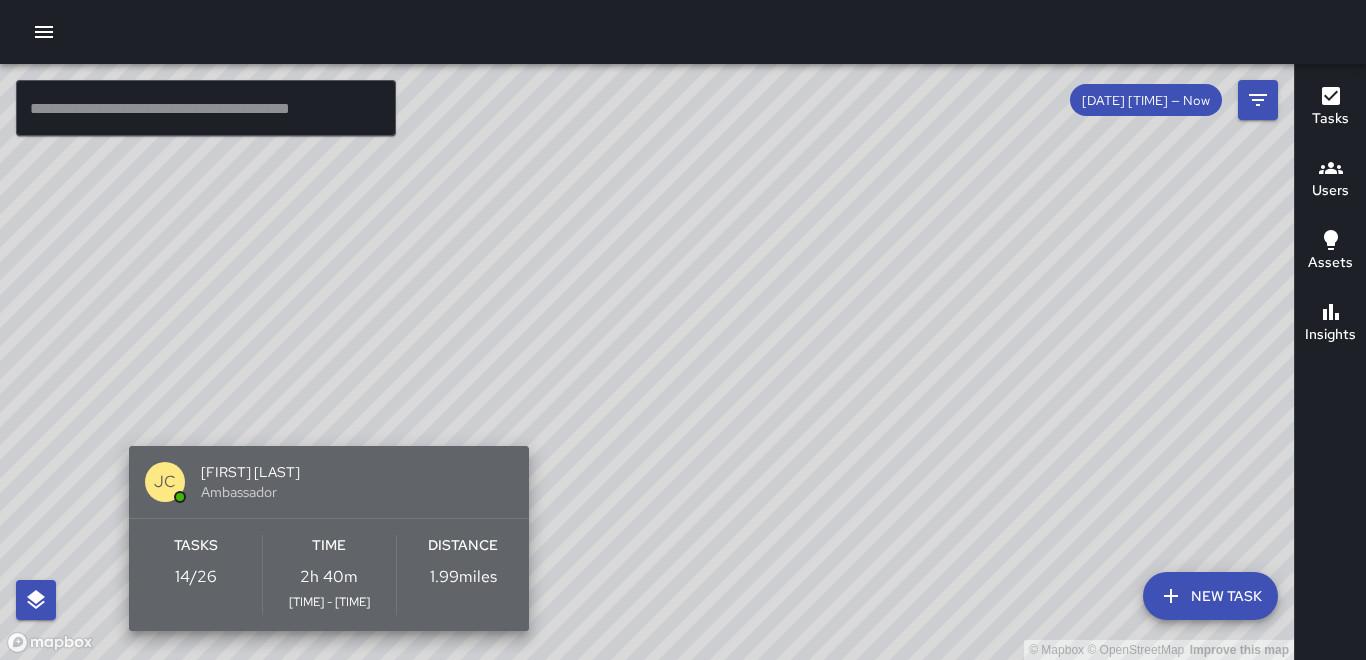 drag, startPoint x: 200, startPoint y: 570, endPoint x: 207, endPoint y: 560, distance: 12.206555 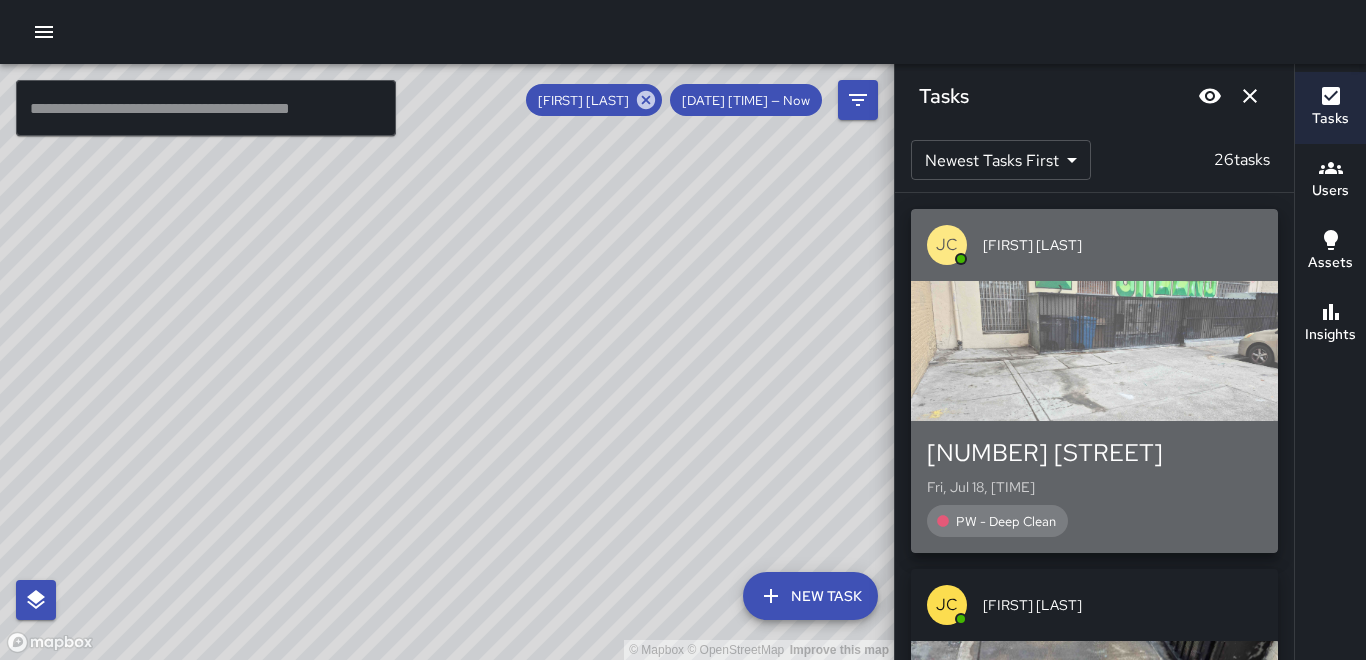 click at bounding box center [1094, 351] 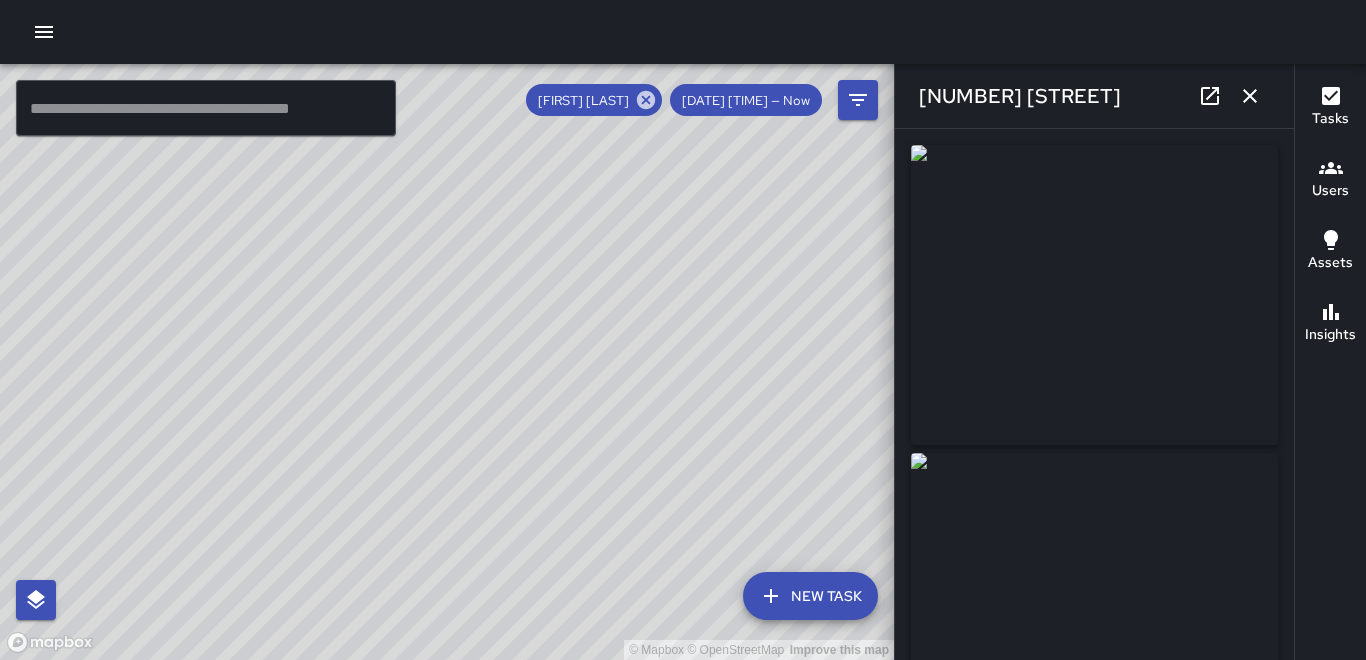 type on "**********" 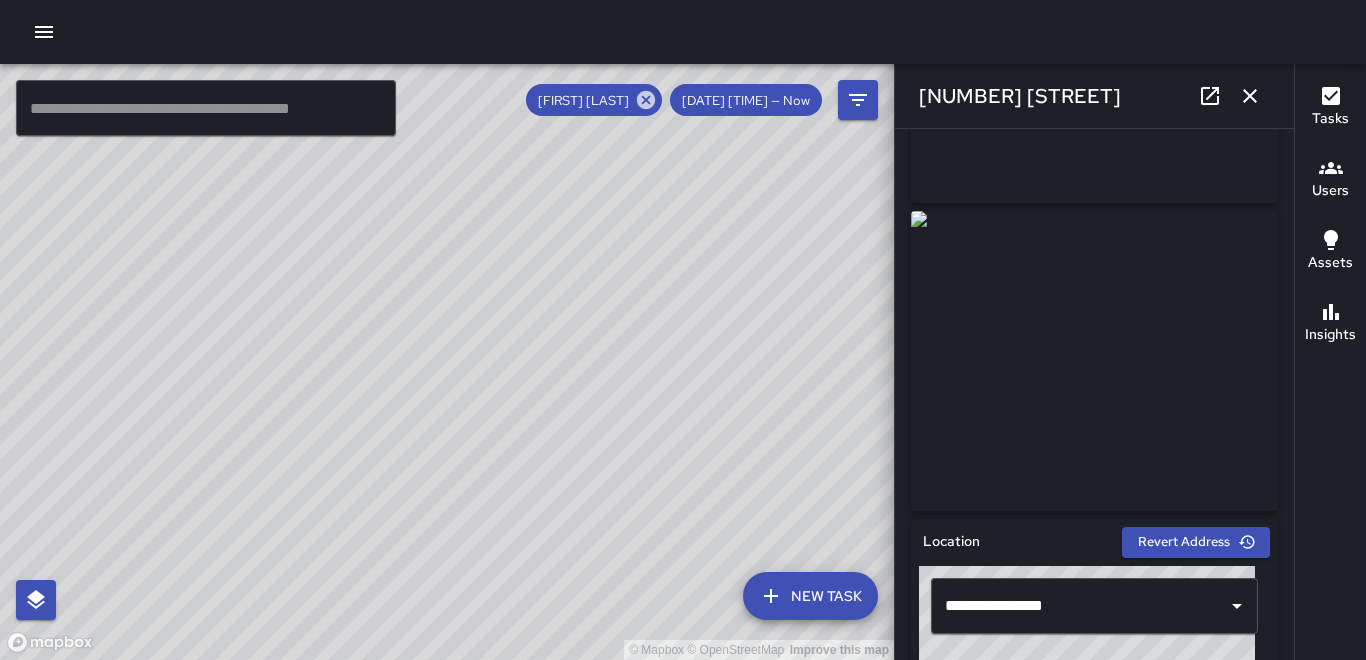 scroll, scrollTop: 300, scrollLeft: 0, axis: vertical 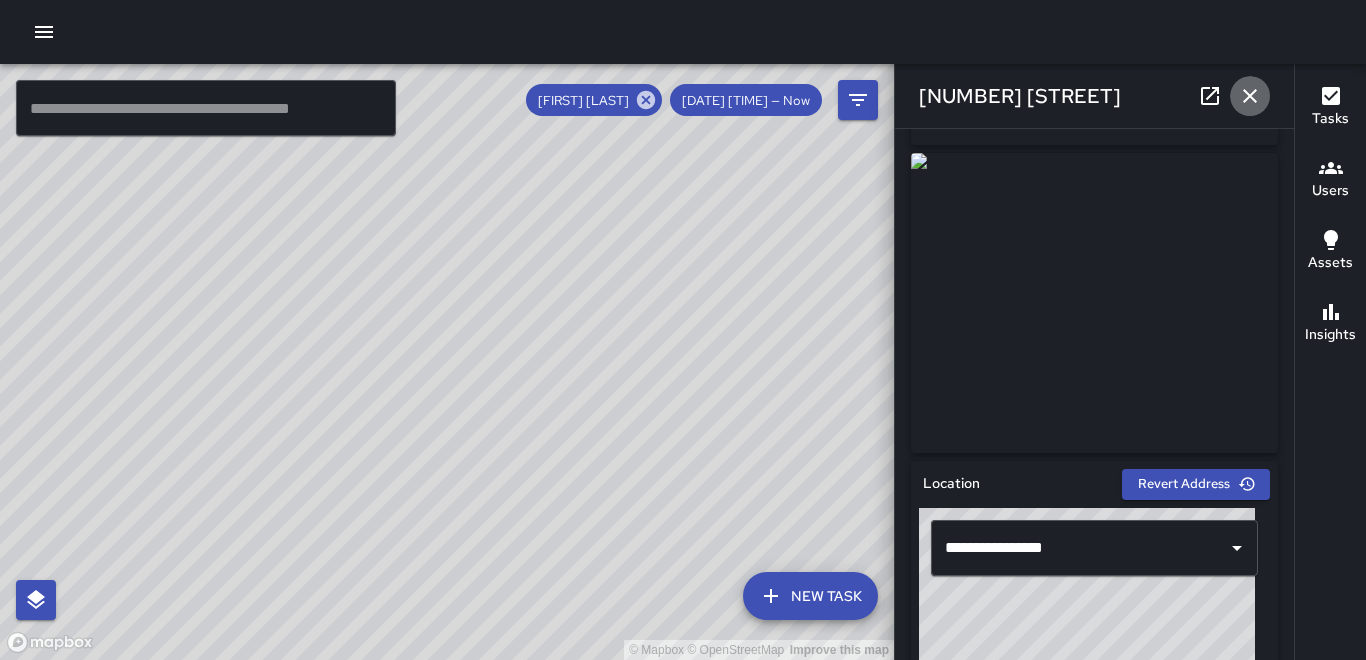 click 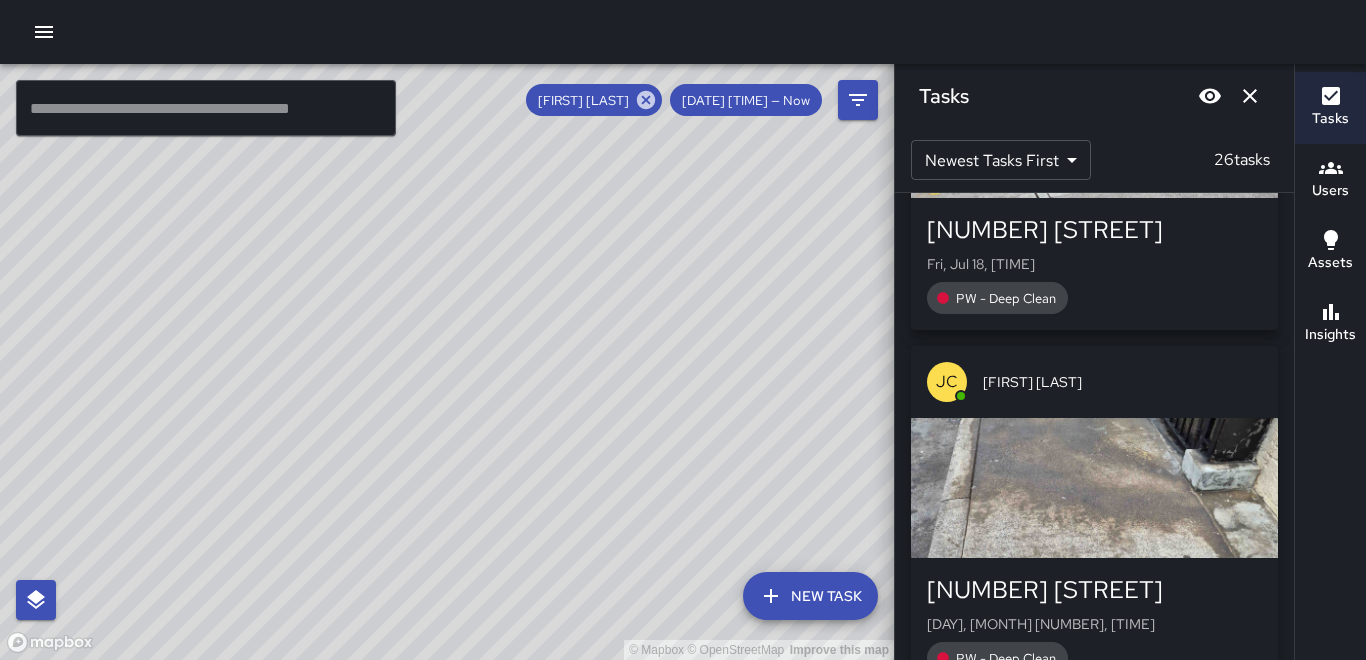 scroll, scrollTop: 300, scrollLeft: 0, axis: vertical 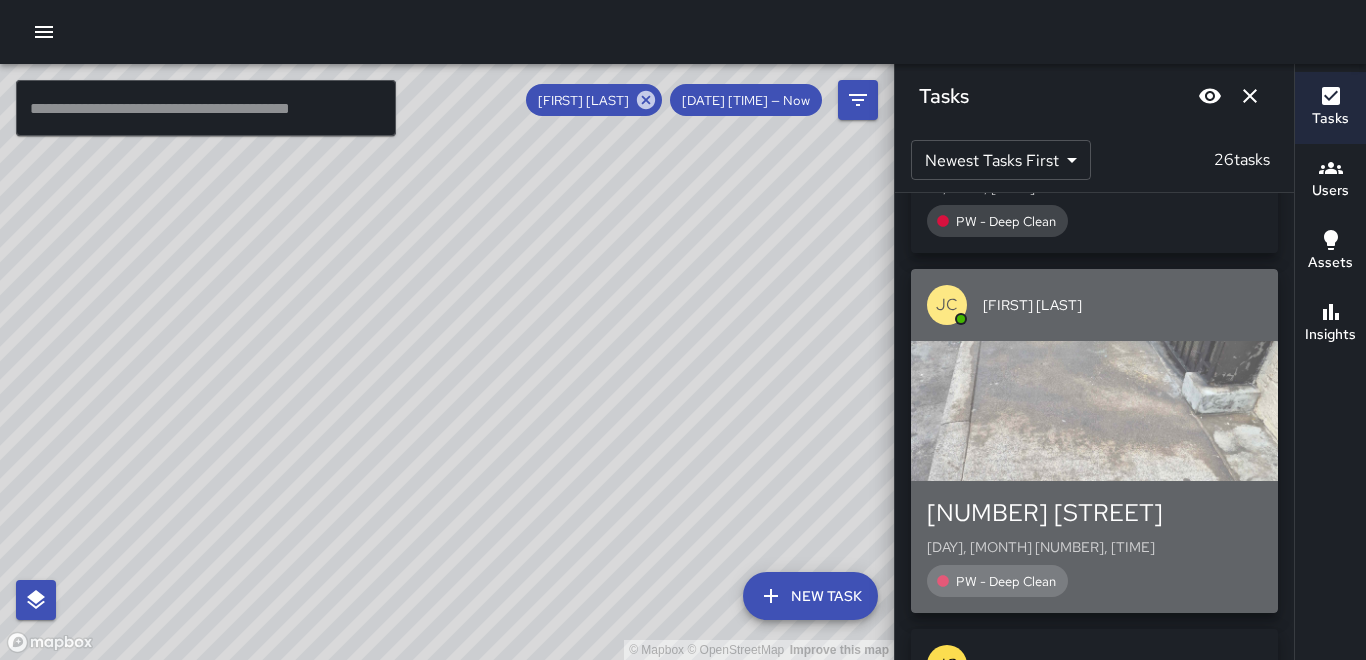 click at bounding box center [1094, 411] 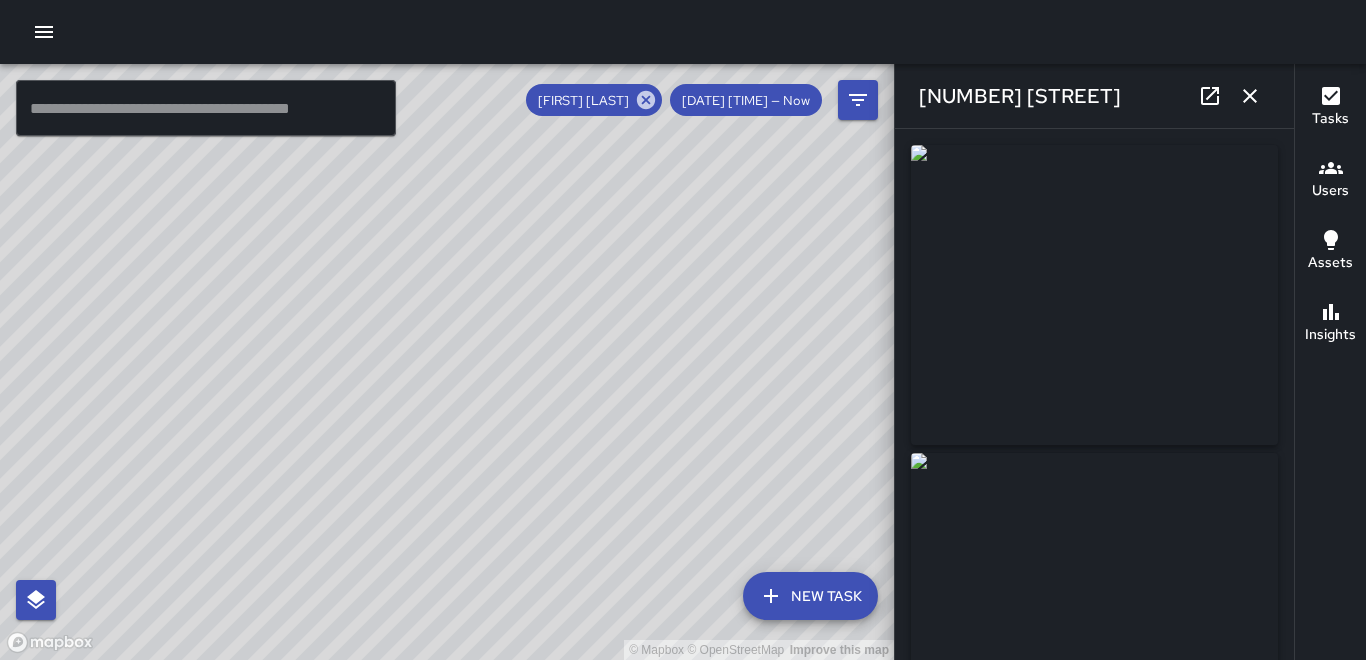 type on "**********" 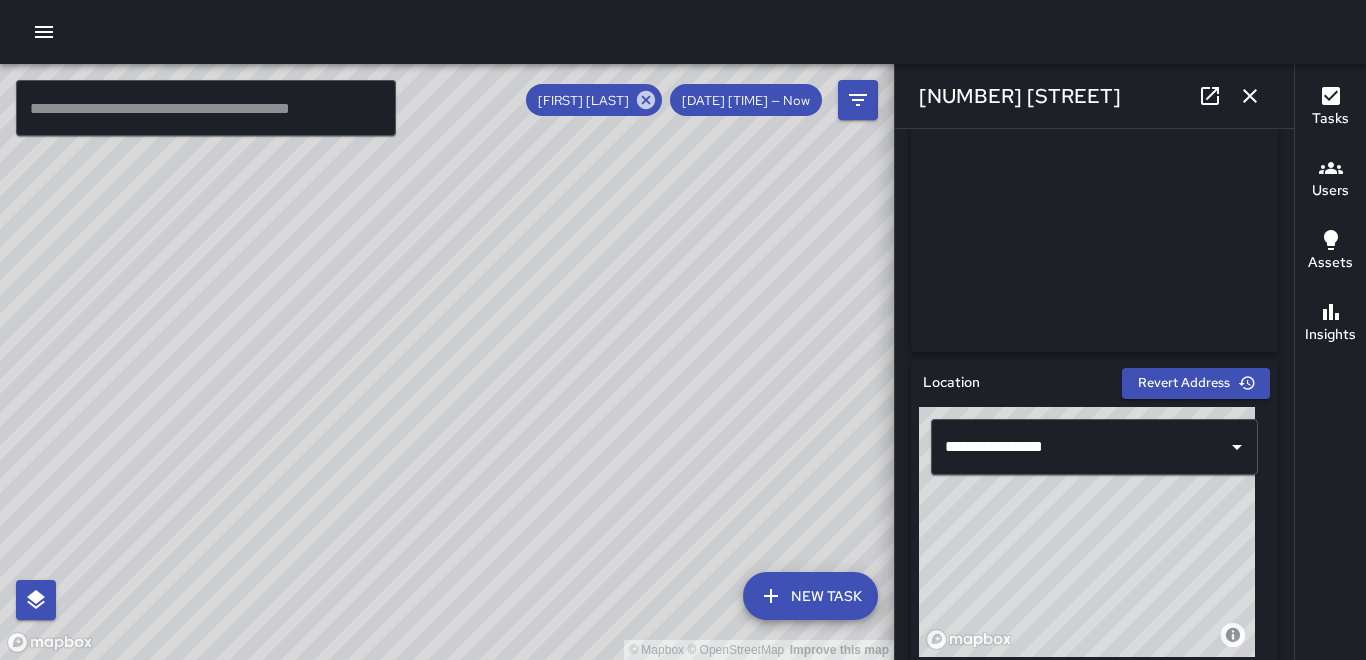 scroll, scrollTop: 300, scrollLeft: 0, axis: vertical 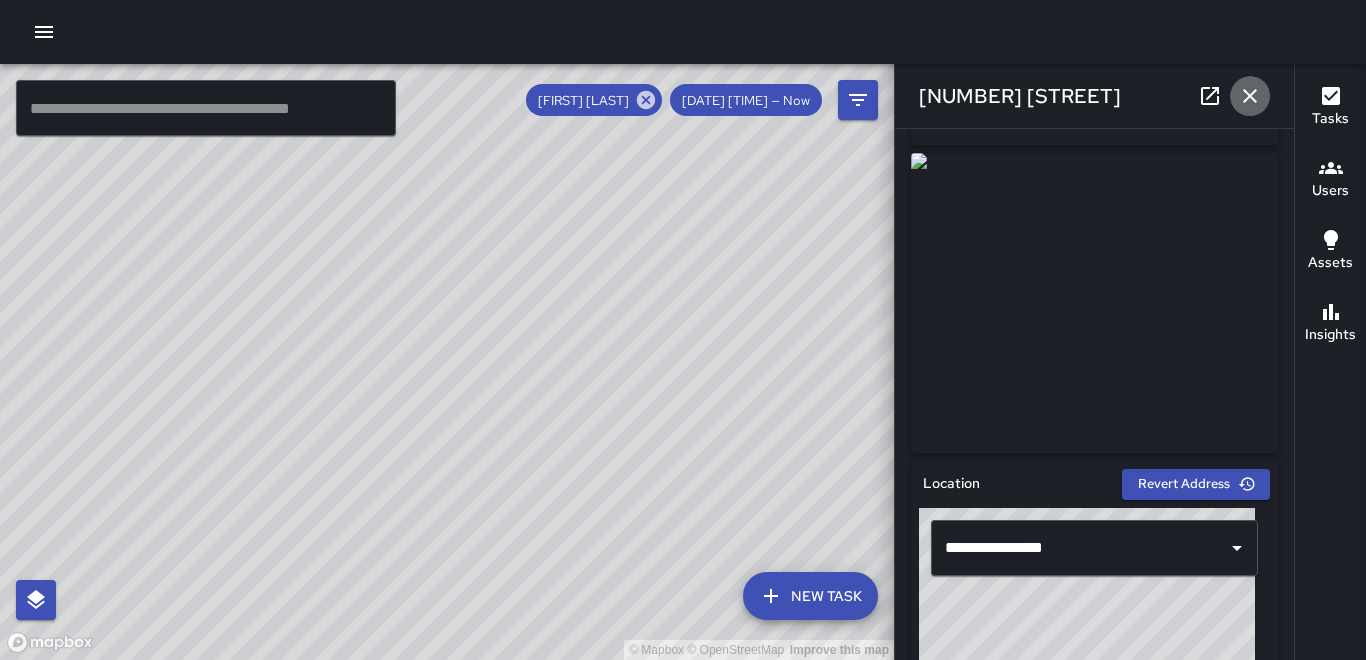 click 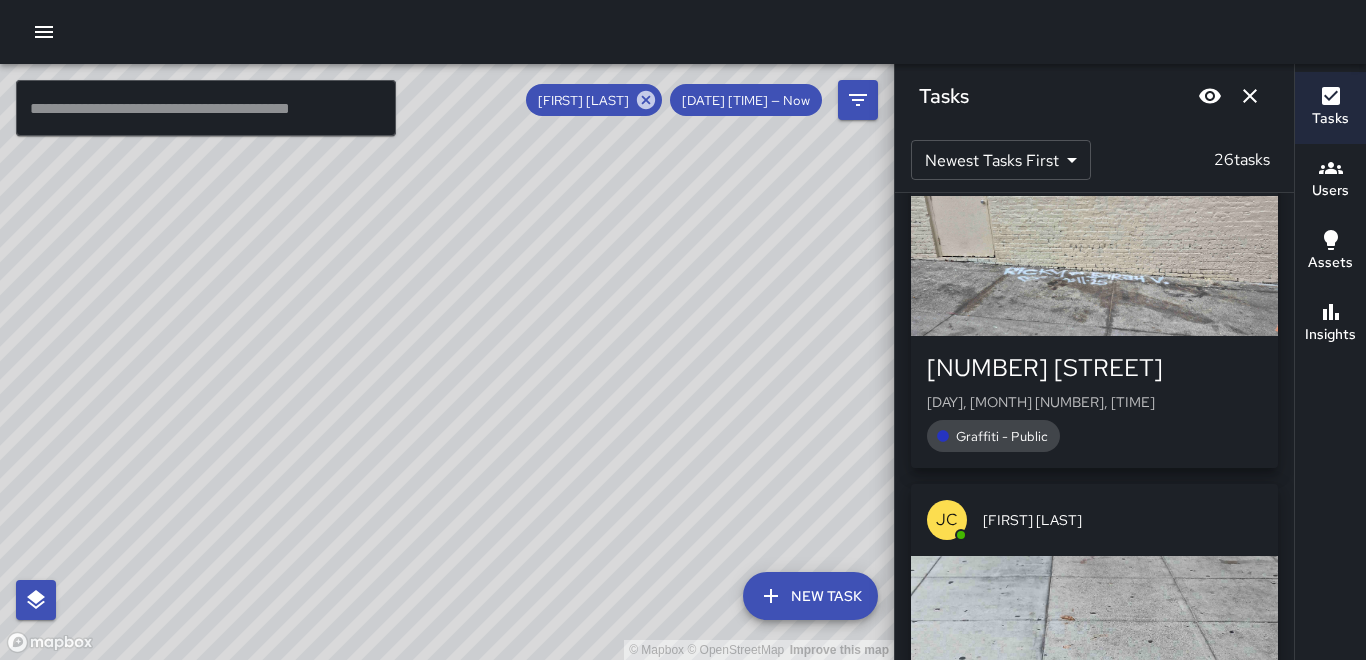 scroll, scrollTop: 800, scrollLeft: 0, axis: vertical 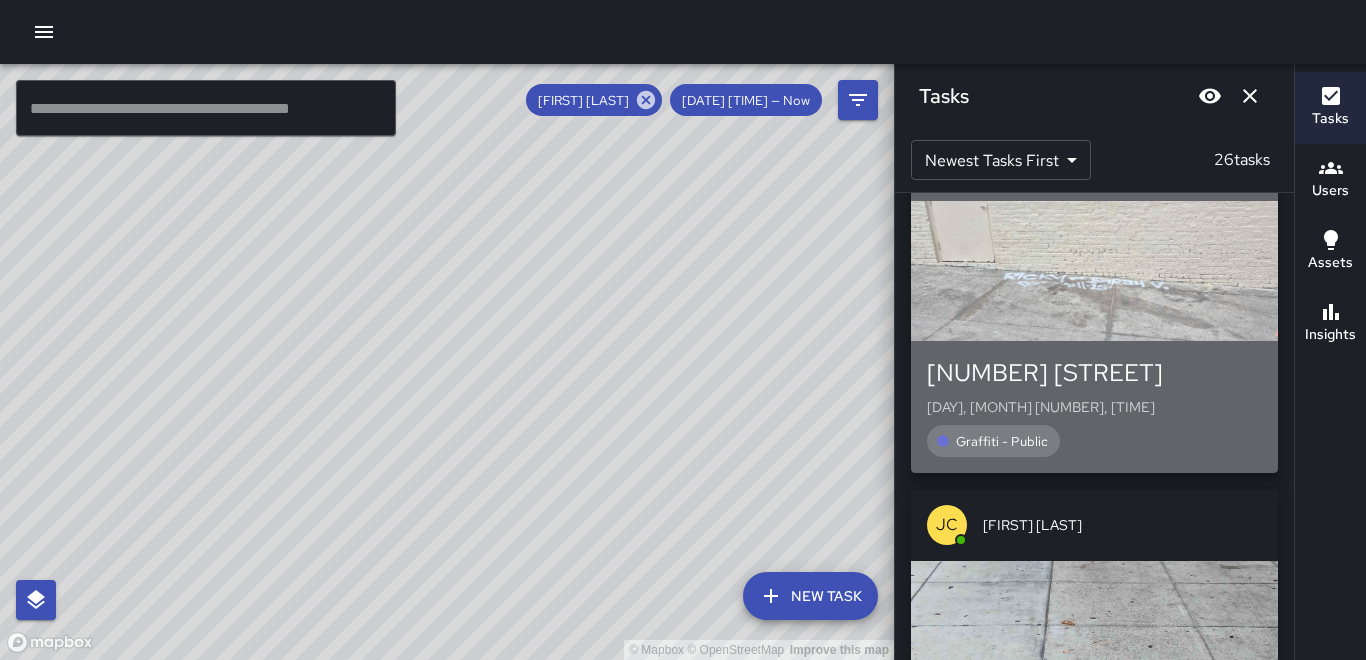 click at bounding box center (1094, 271) 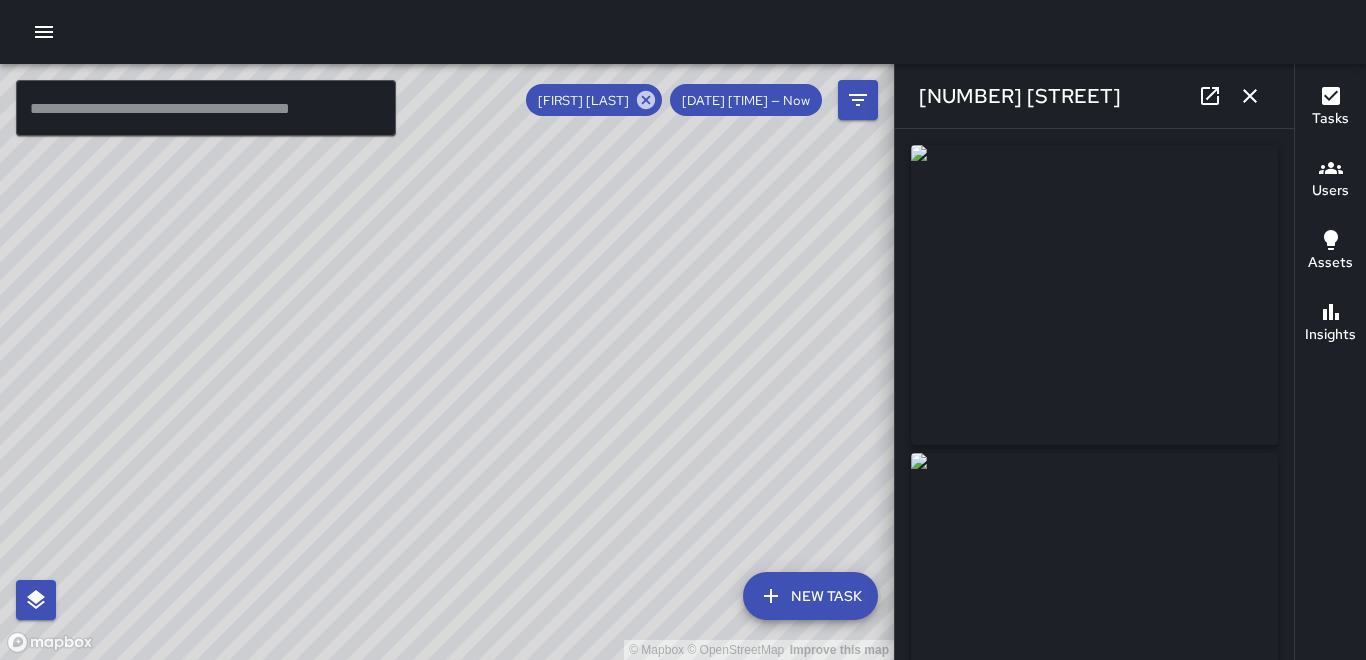type on "**********" 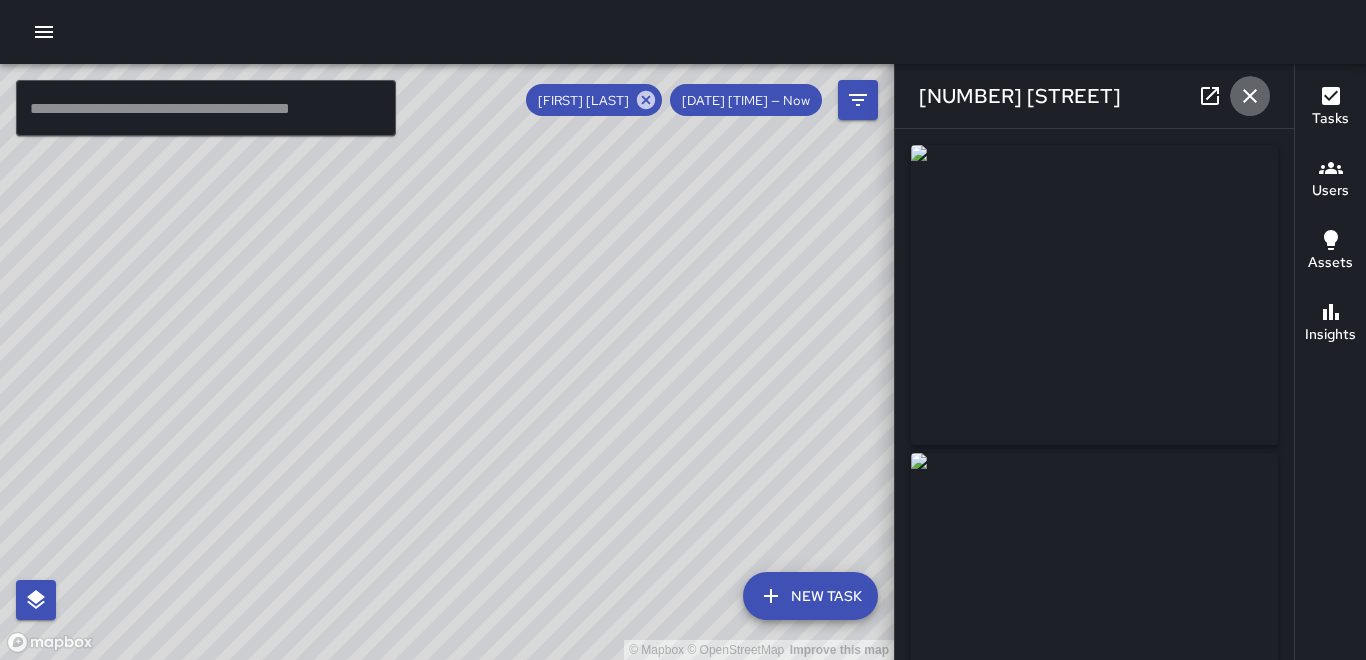 click 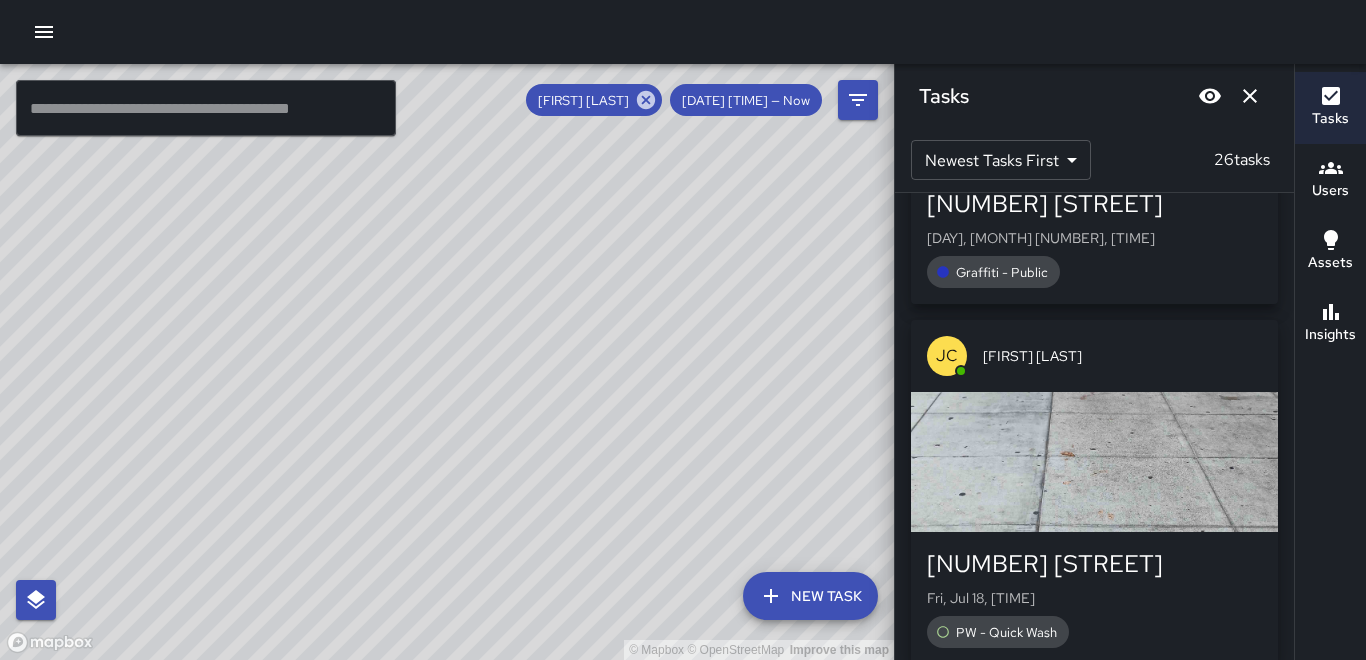scroll, scrollTop: 1000, scrollLeft: 0, axis: vertical 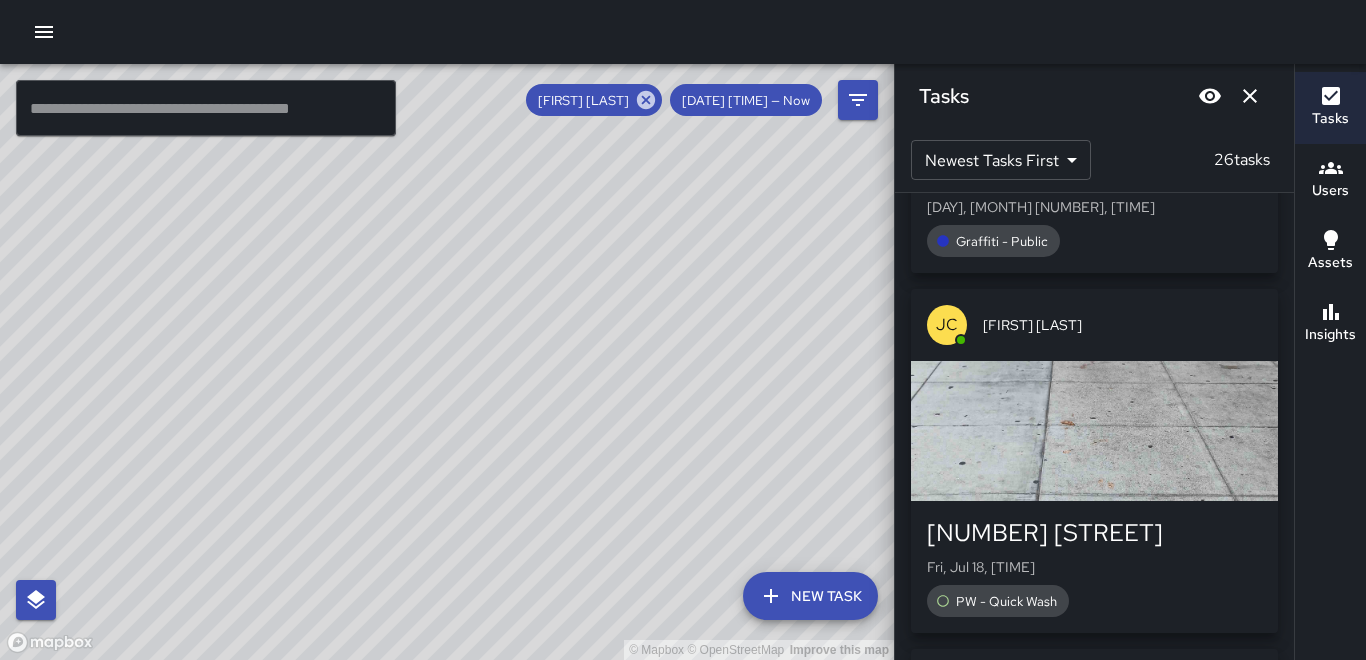 click at bounding box center (1094, 431) 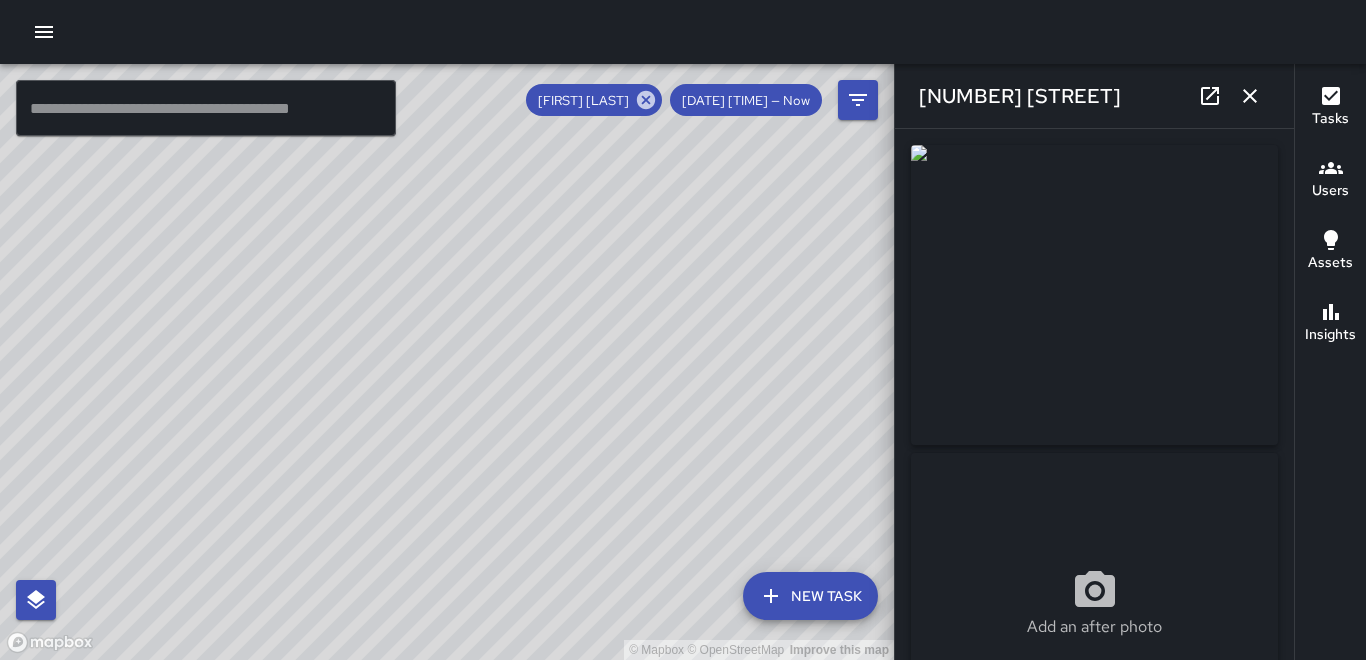 type on "**********" 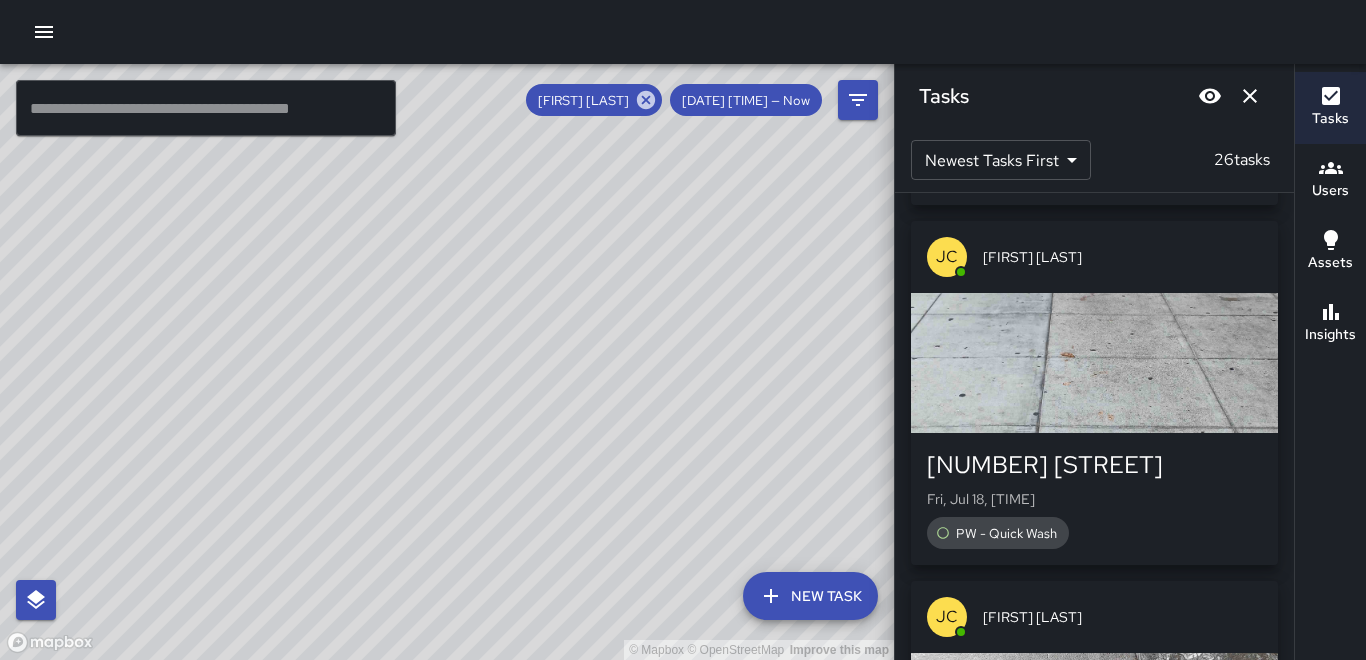 scroll, scrollTop: 1100, scrollLeft: 0, axis: vertical 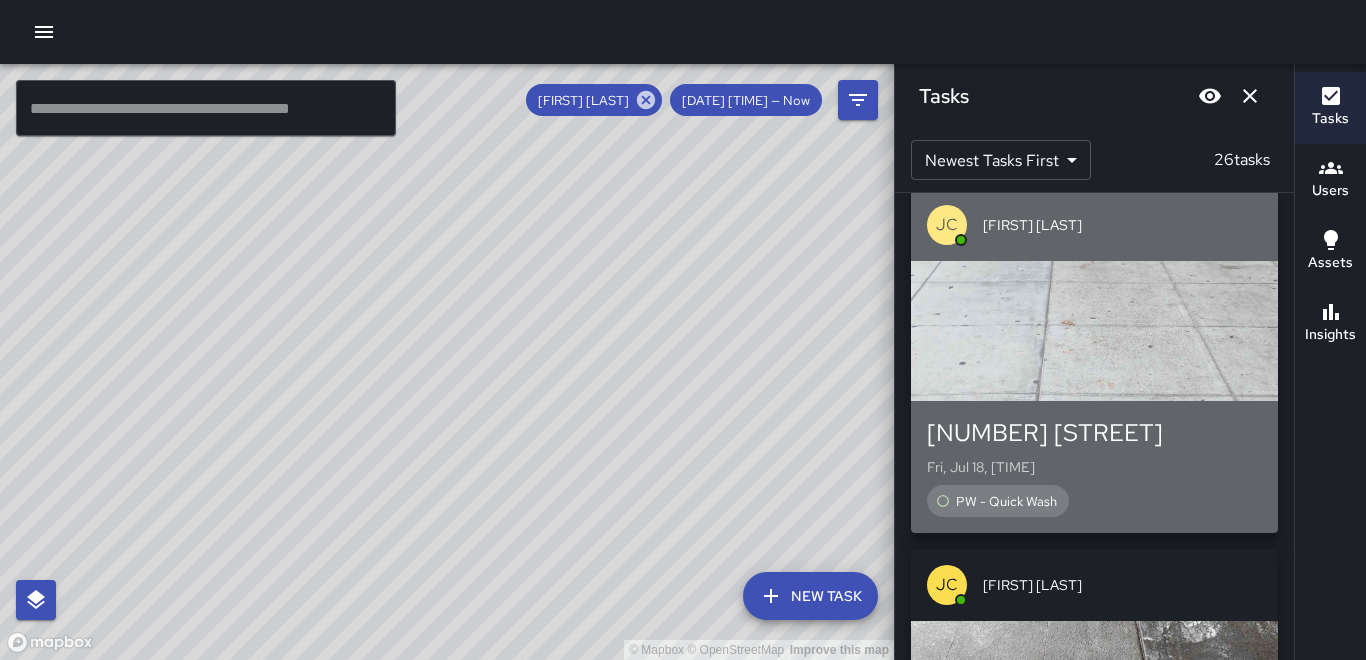 click at bounding box center (1094, 331) 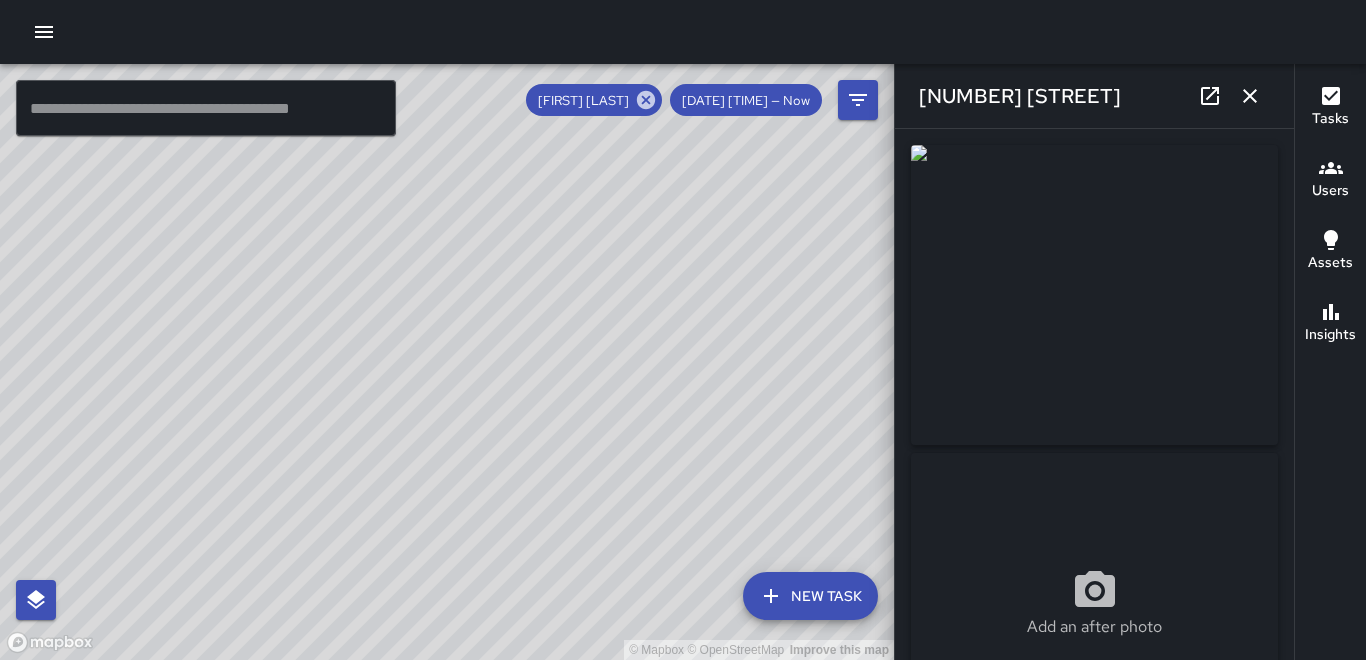 type on "**********" 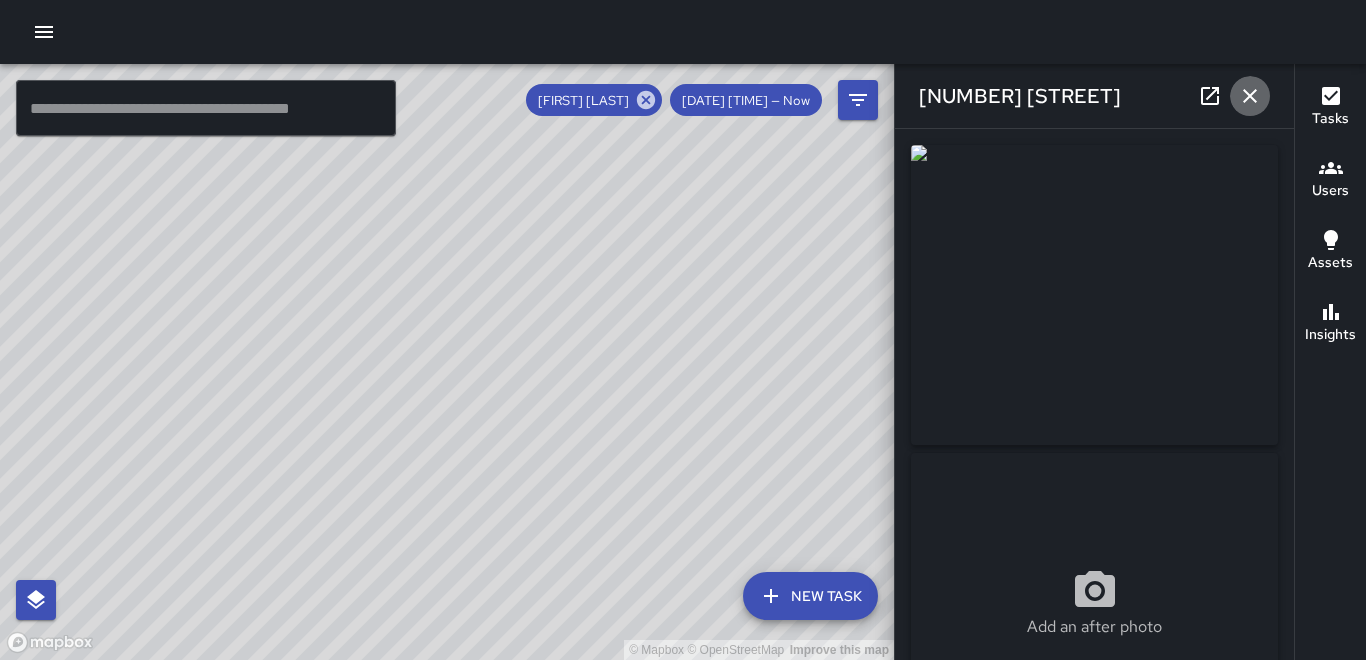 click 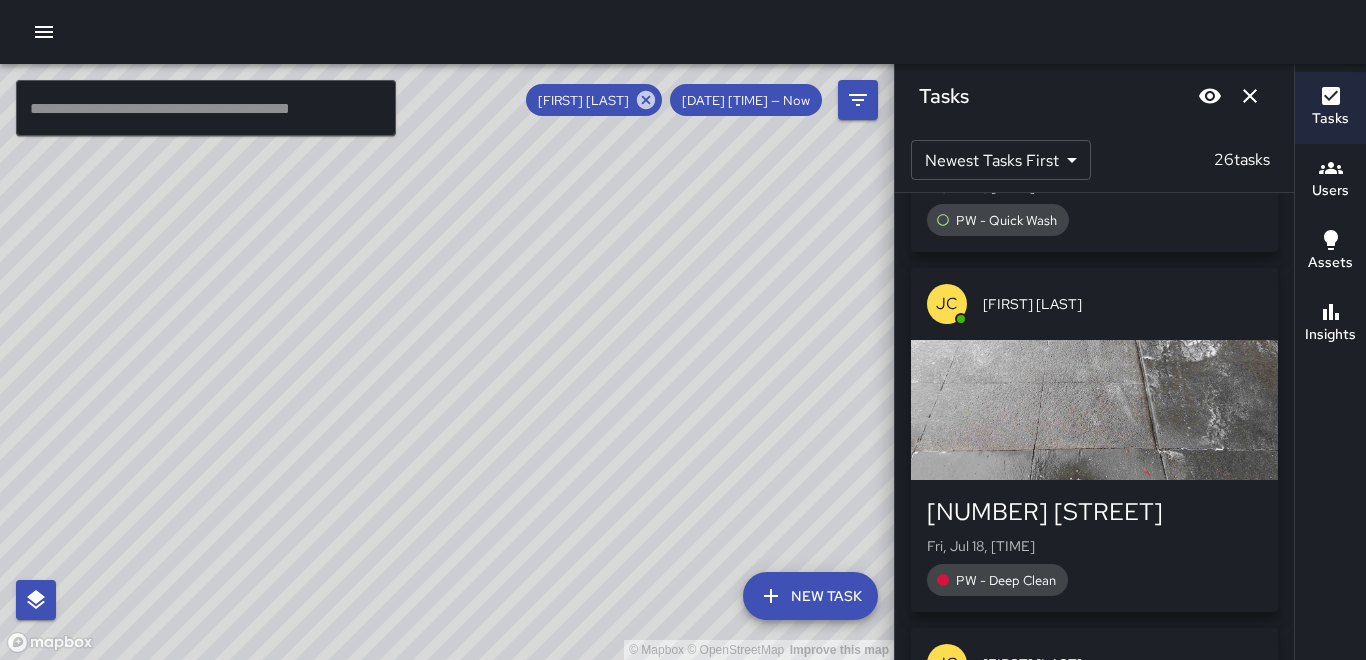 scroll, scrollTop: 1400, scrollLeft: 0, axis: vertical 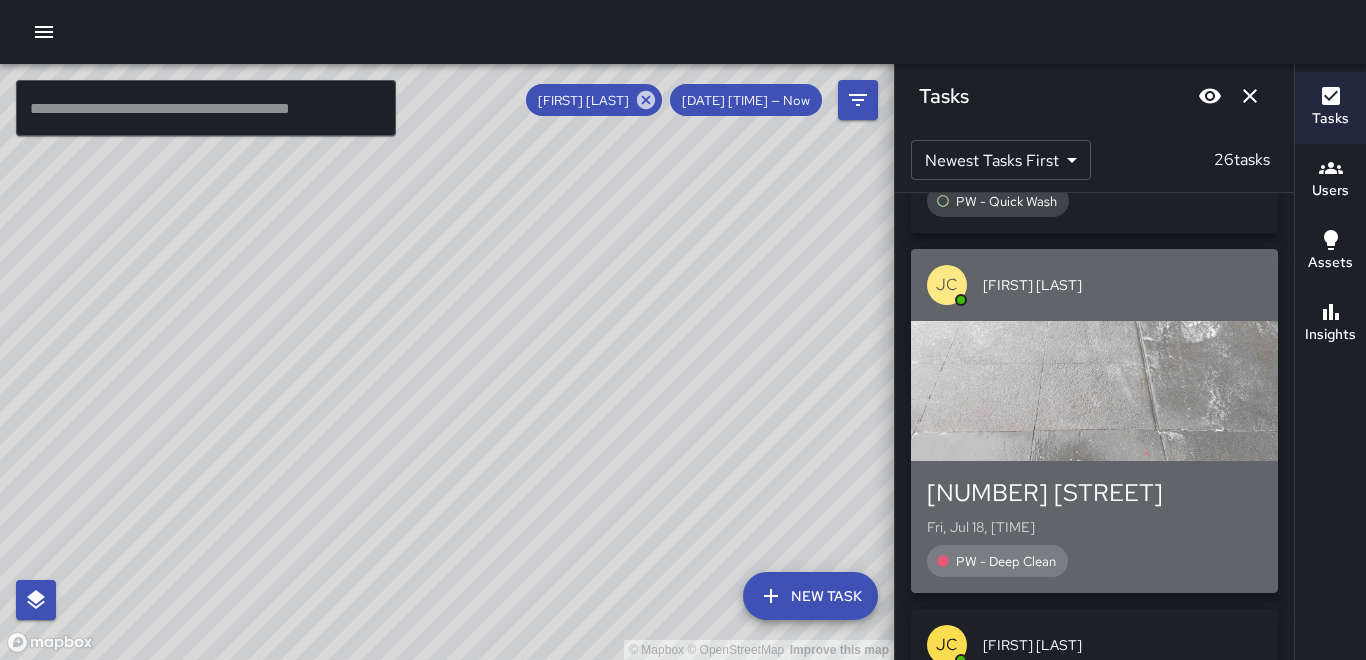 click at bounding box center (1094, 391) 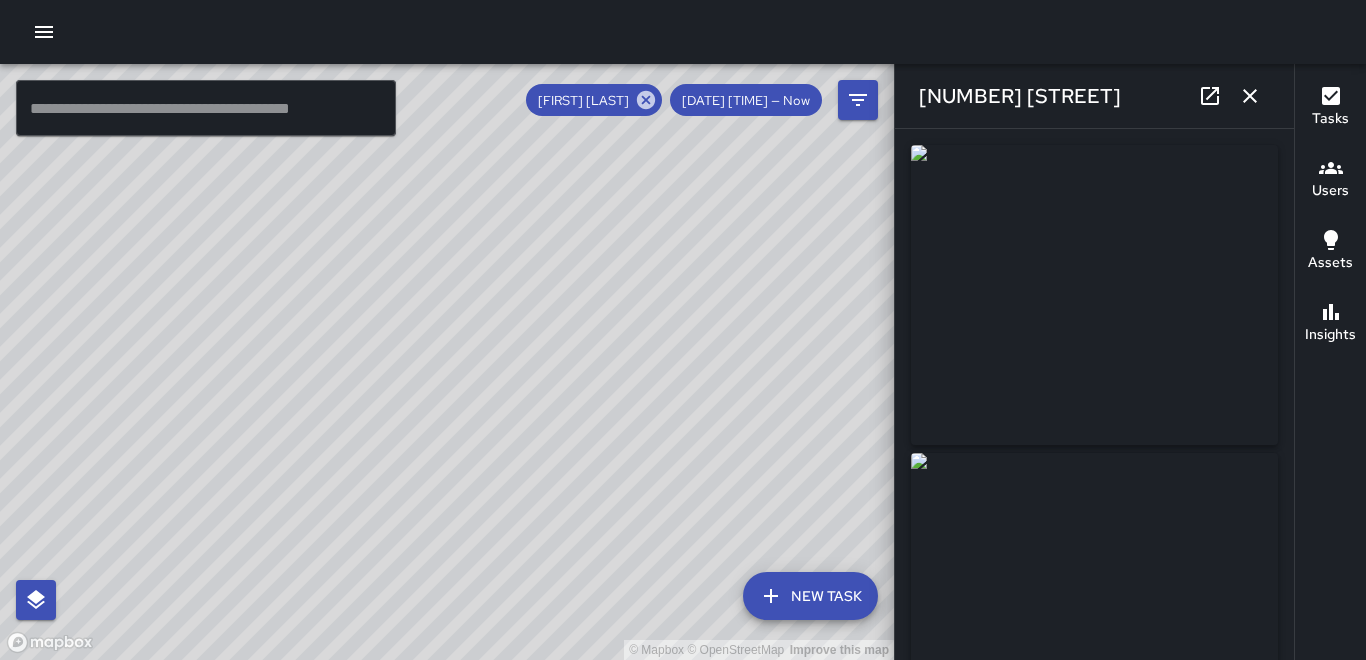 type on "**********" 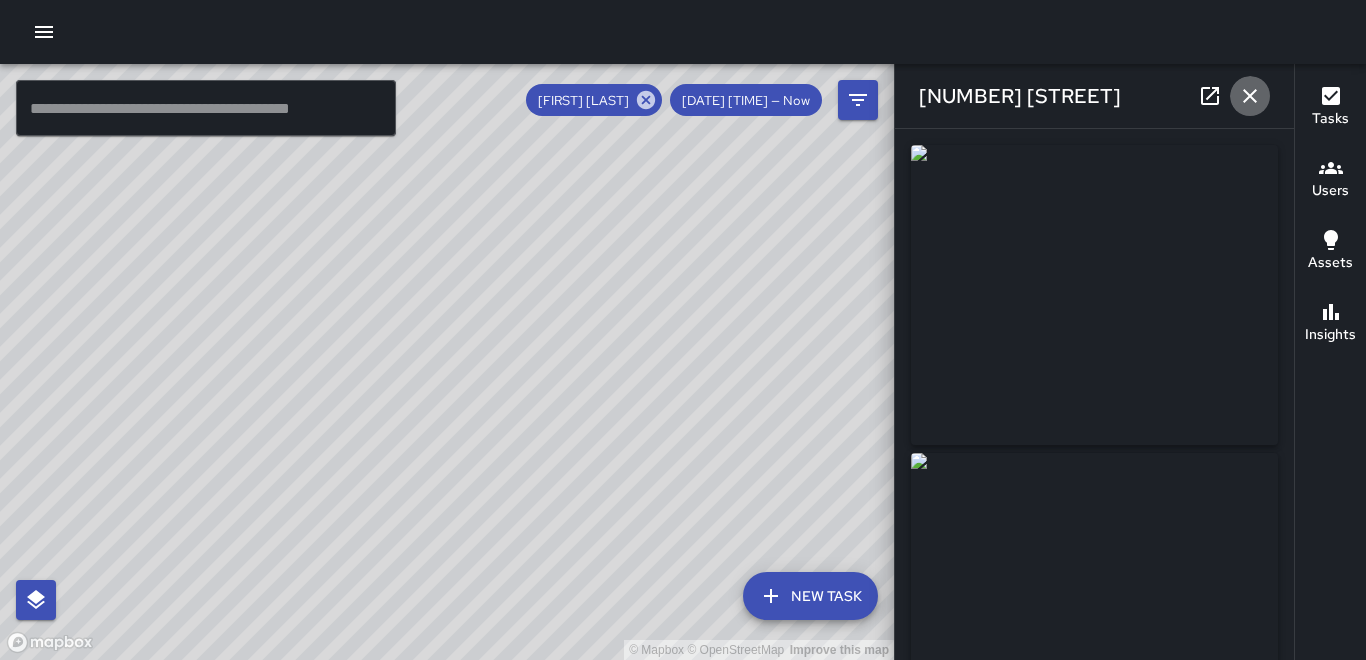 click 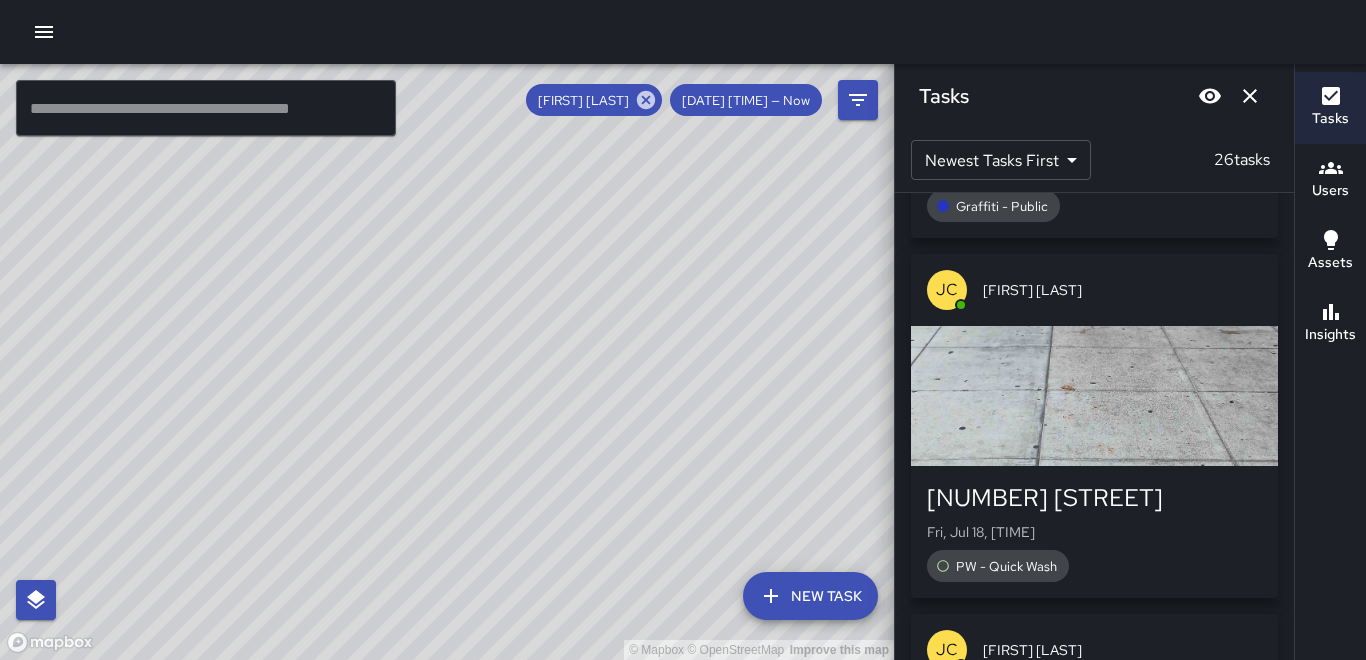 scroll, scrollTop: 1000, scrollLeft: 0, axis: vertical 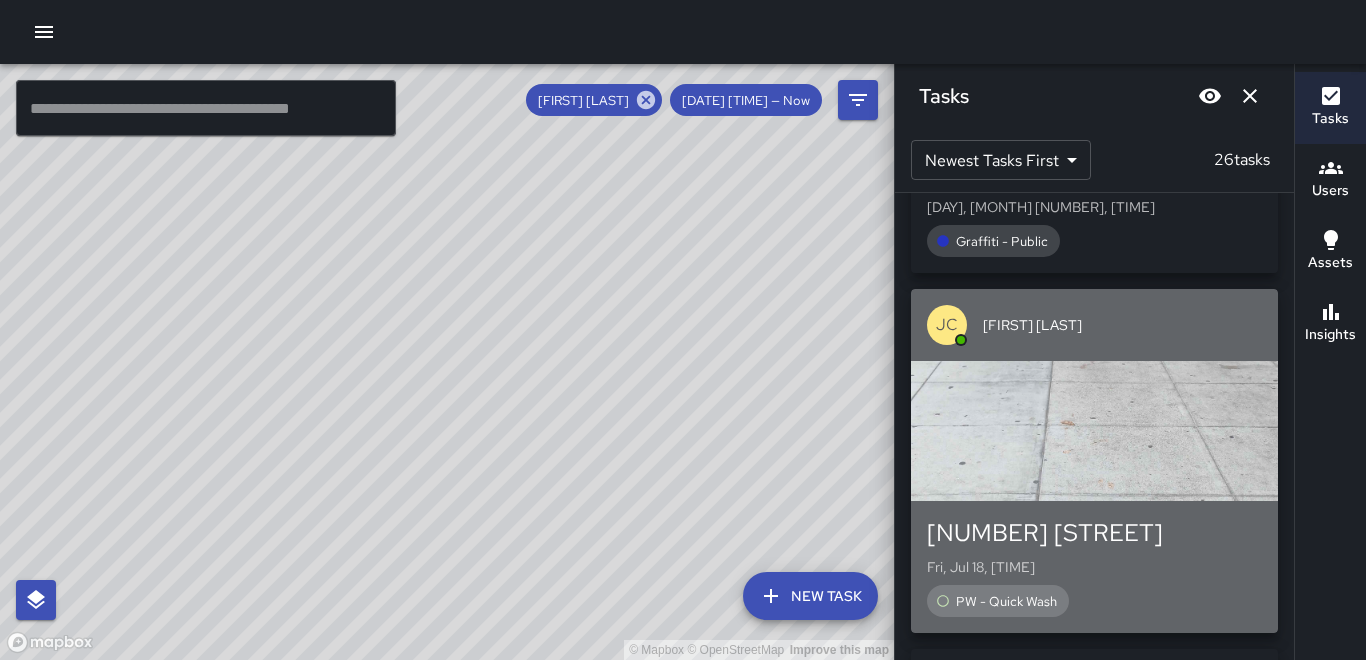 click at bounding box center [1094, 431] 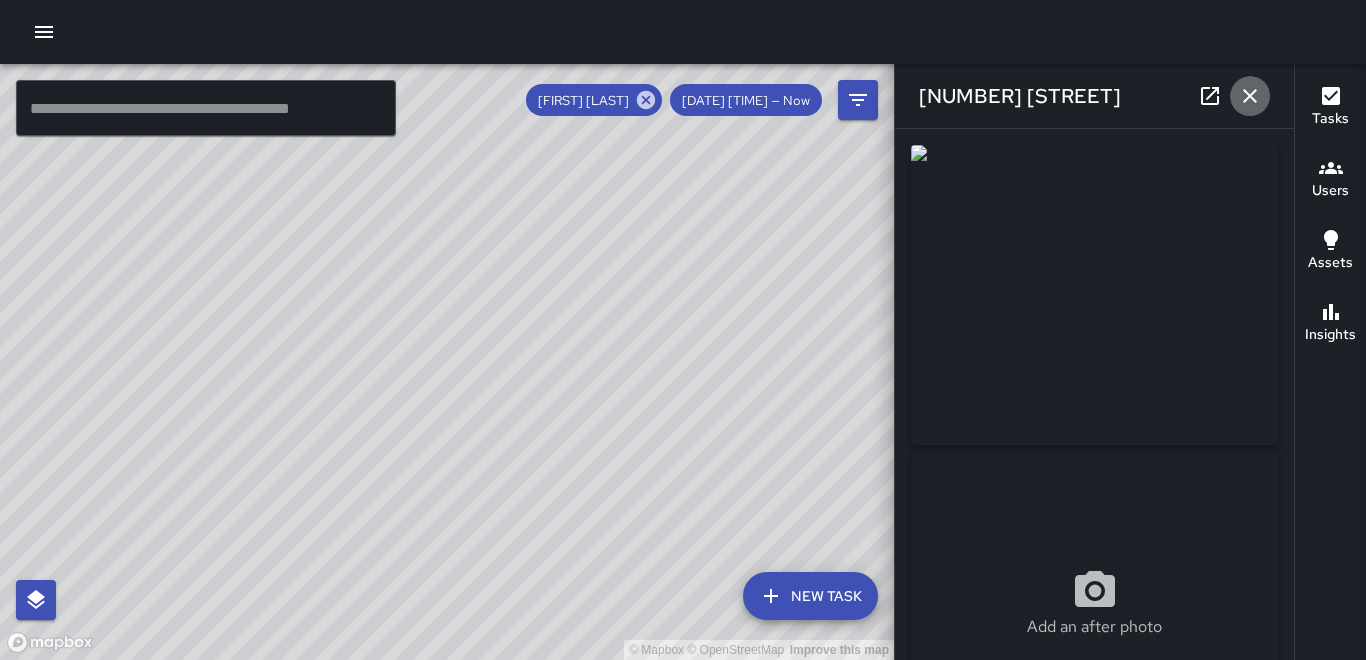 click 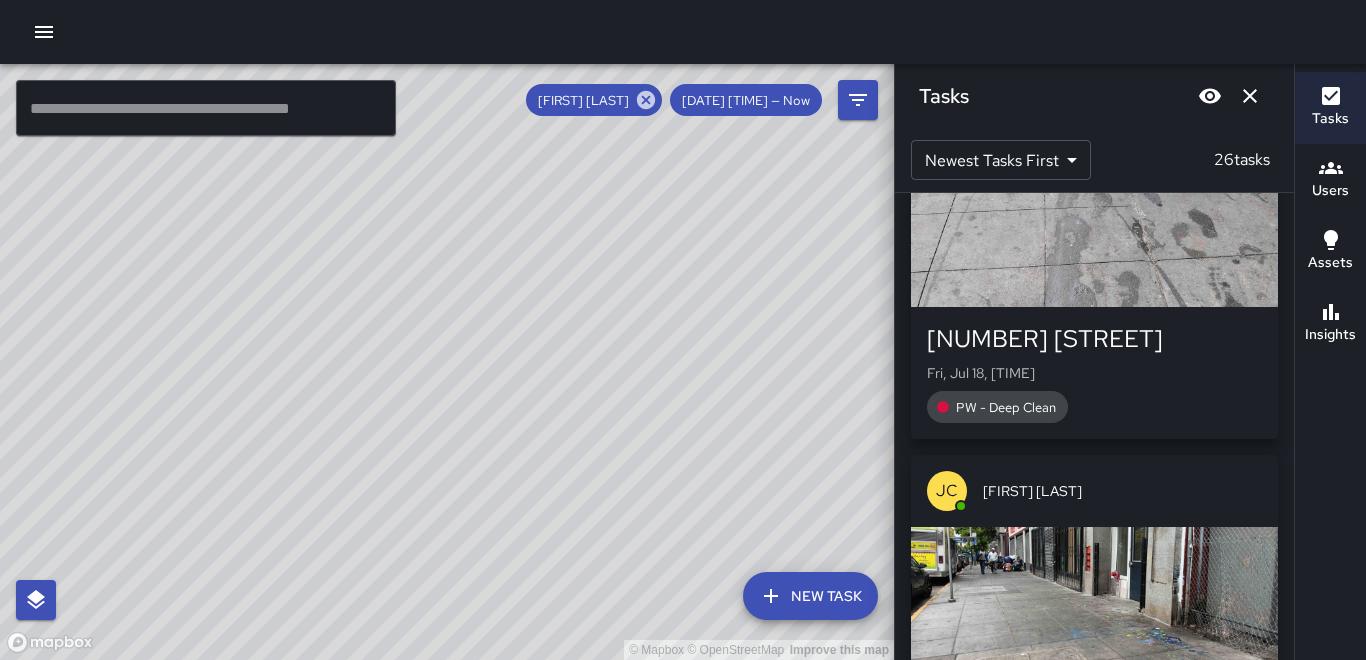 scroll, scrollTop: 2300, scrollLeft: 0, axis: vertical 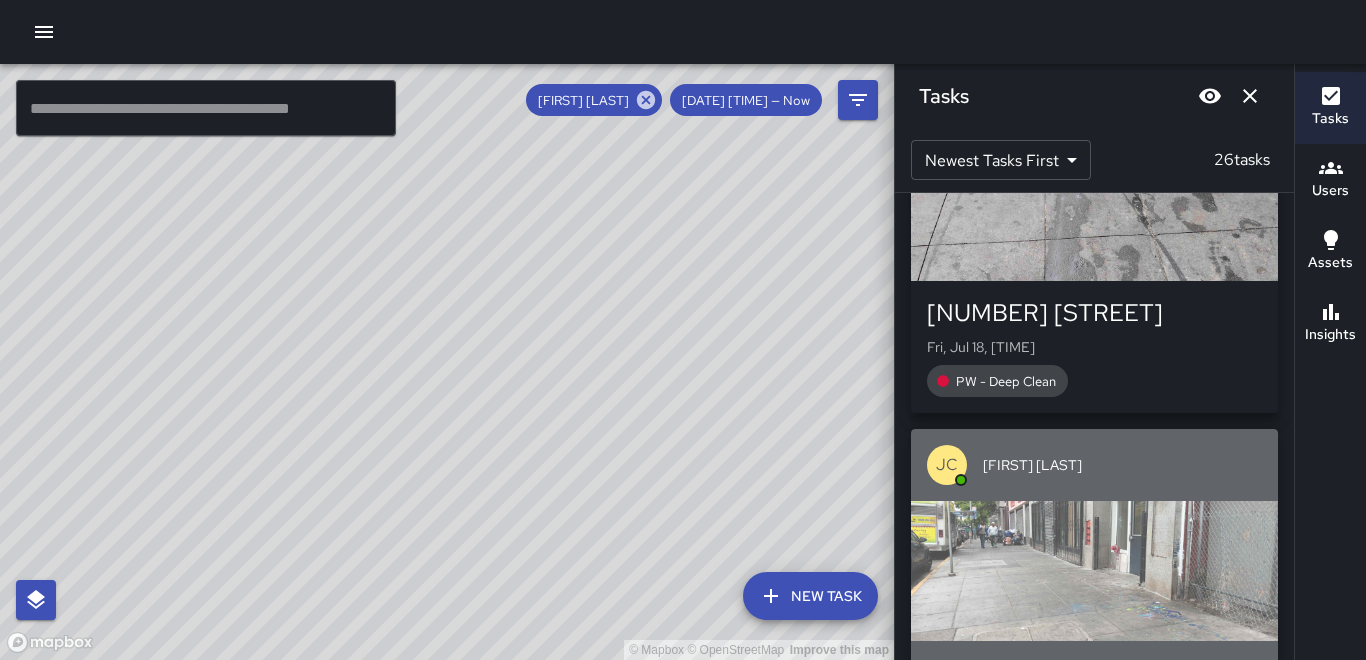 click at bounding box center [1094, 571] 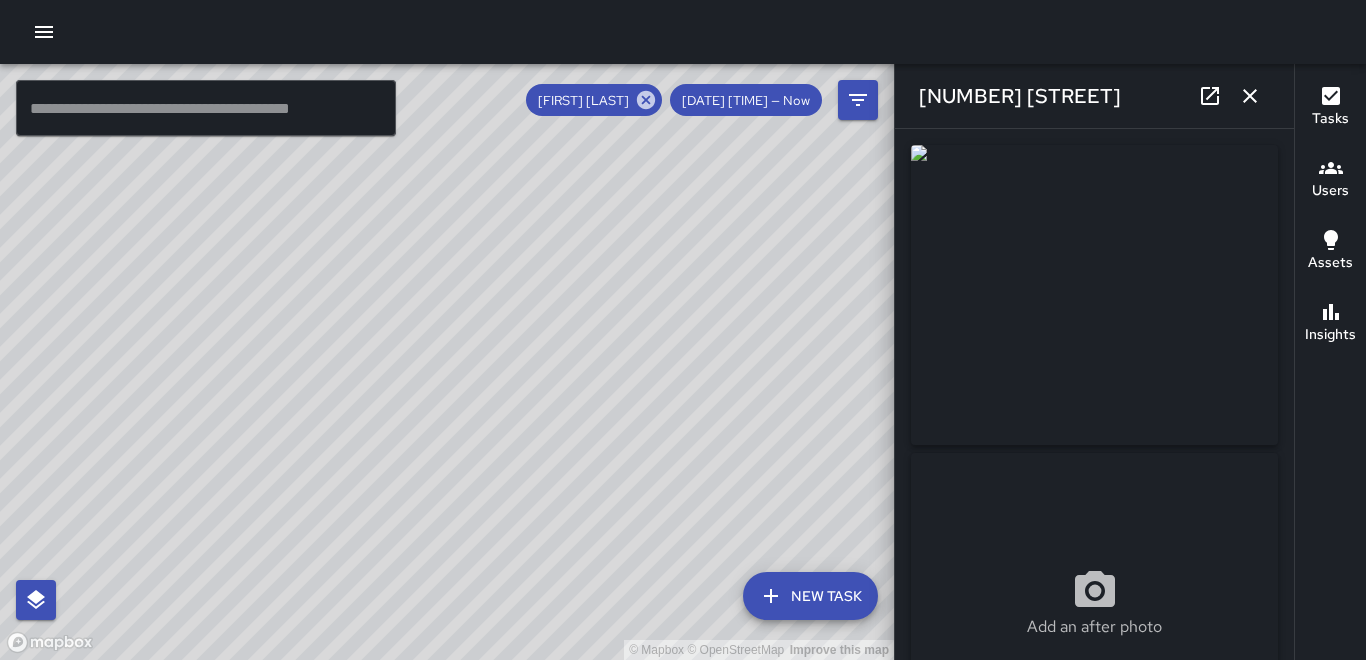 type on "**********" 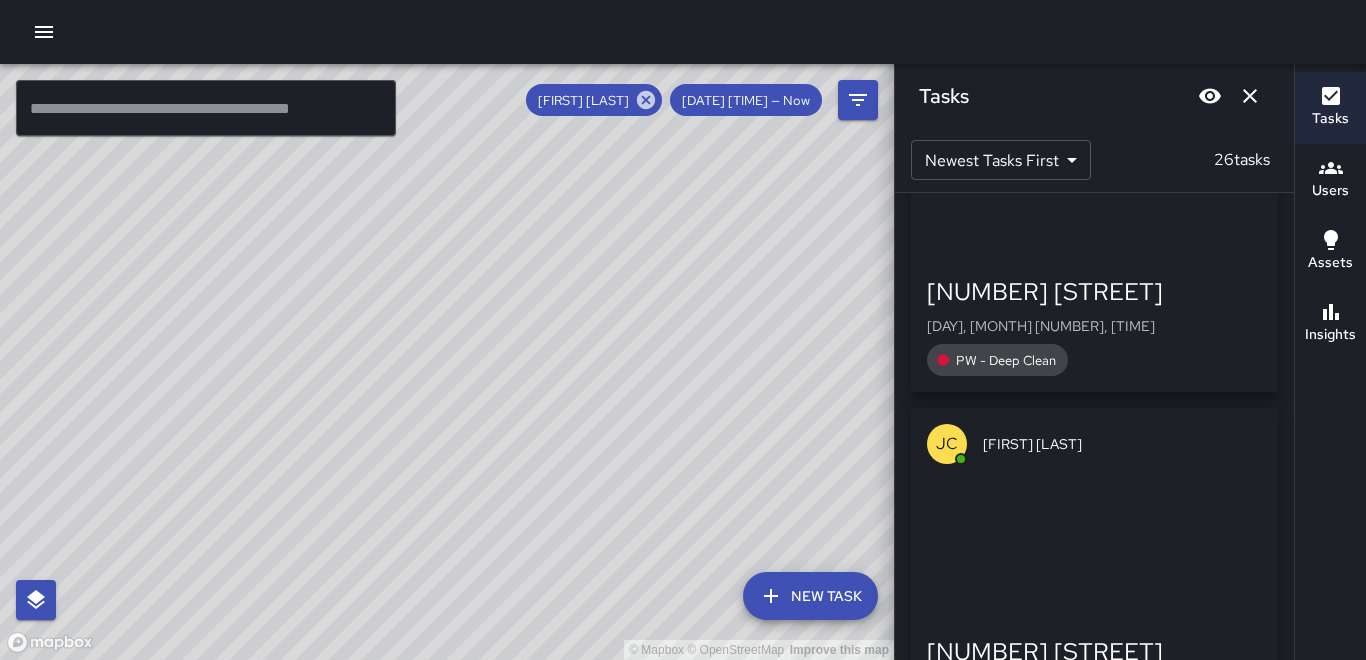 scroll, scrollTop: 4381, scrollLeft: 0, axis: vertical 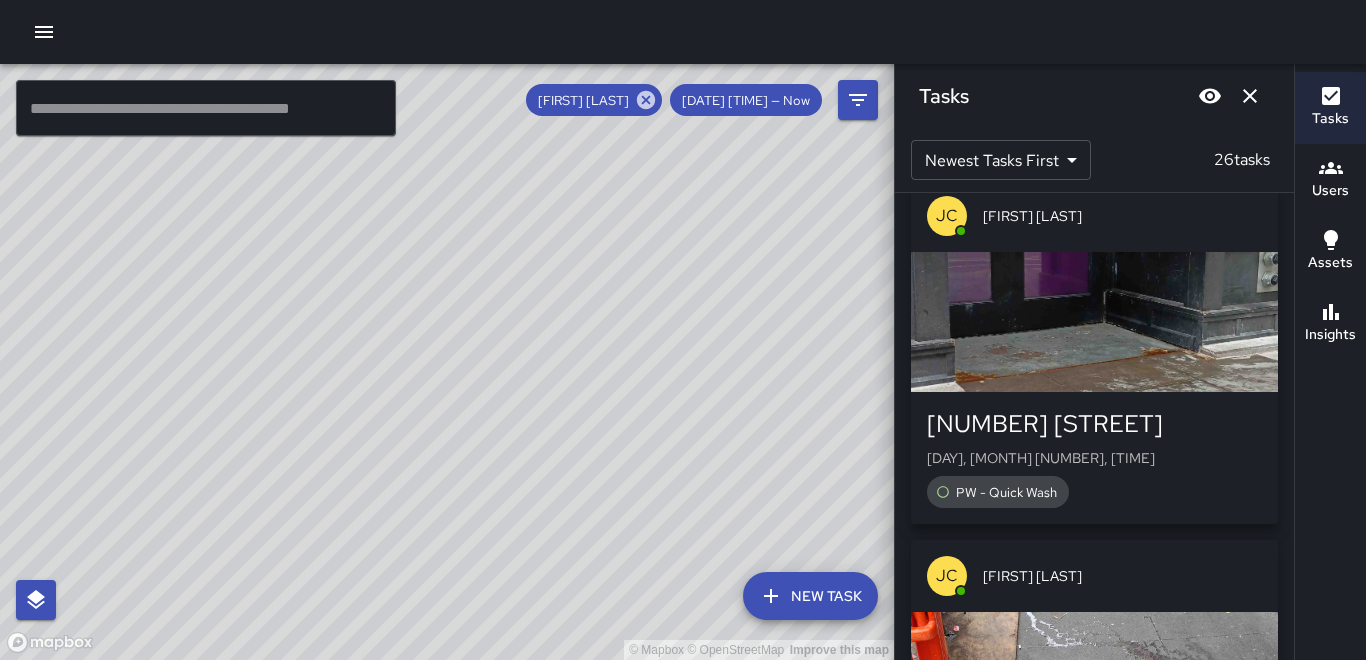 click at bounding box center (1094, 322) 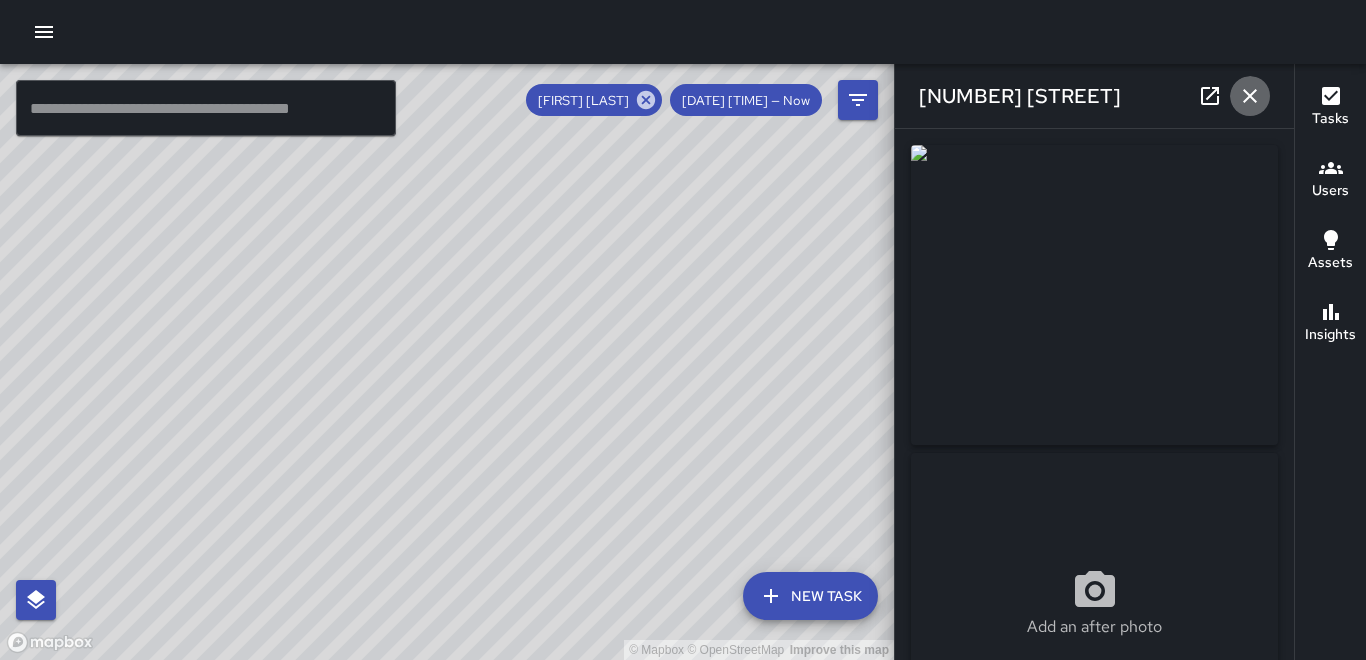click 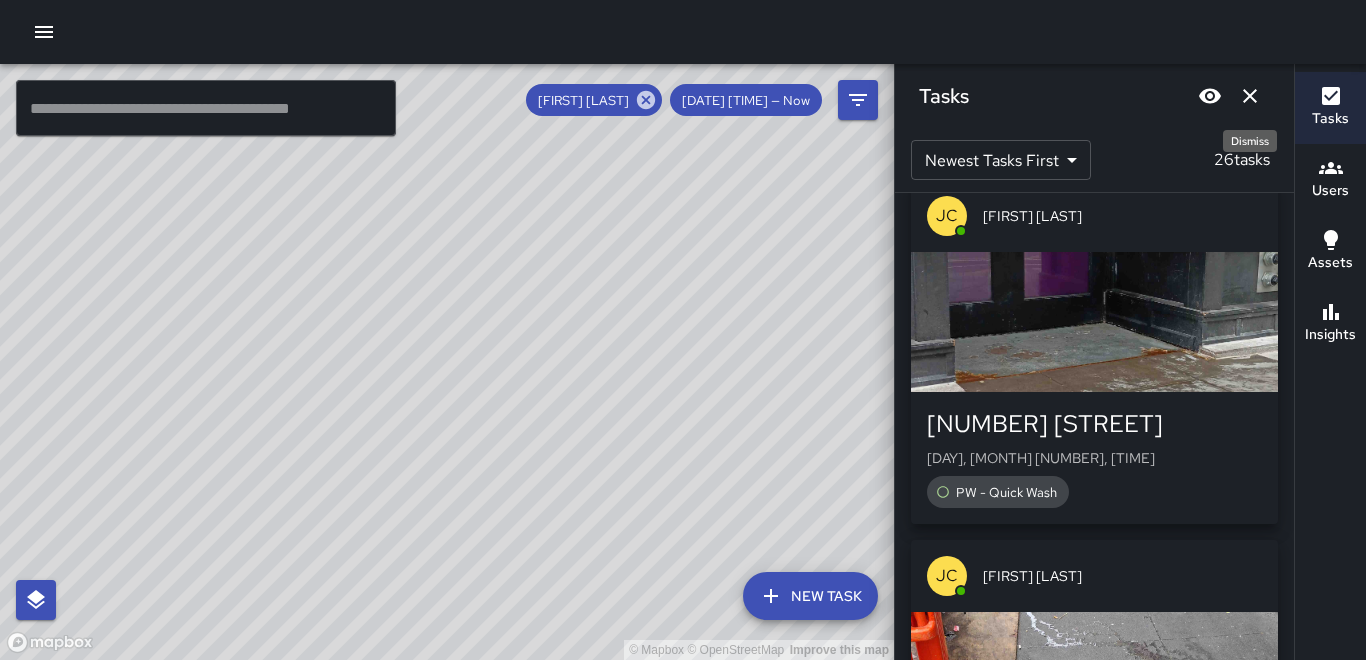 click 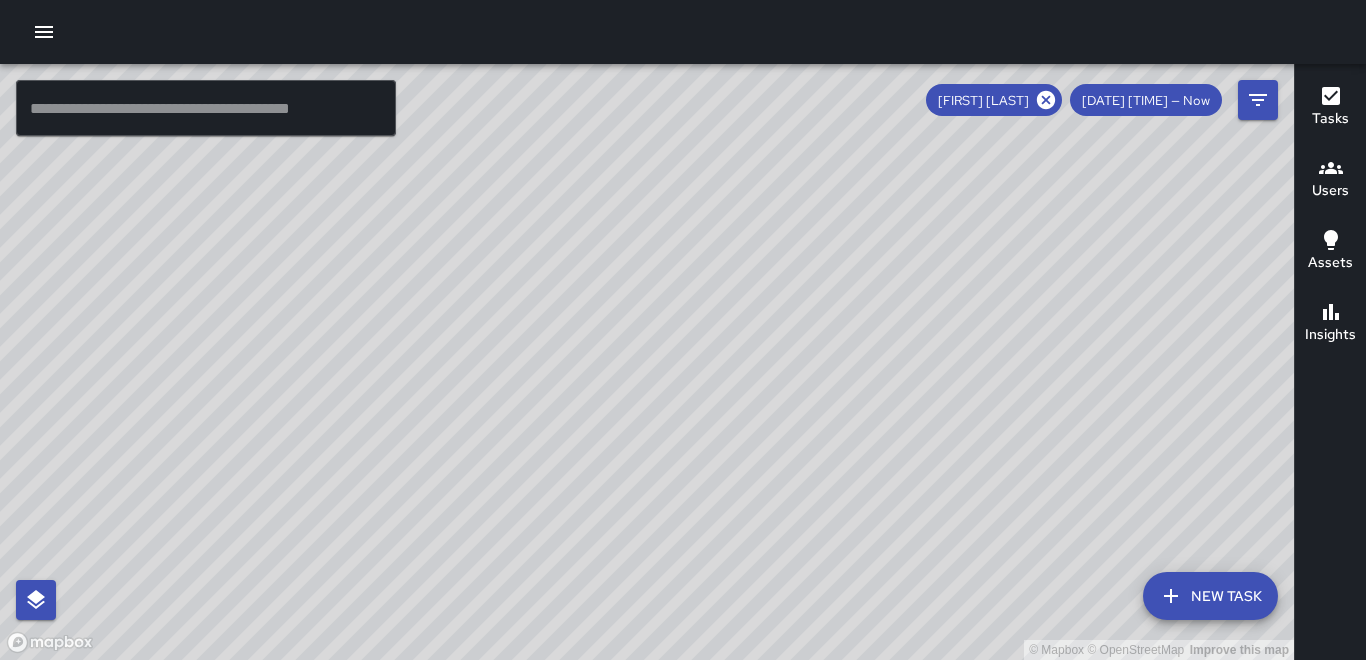click 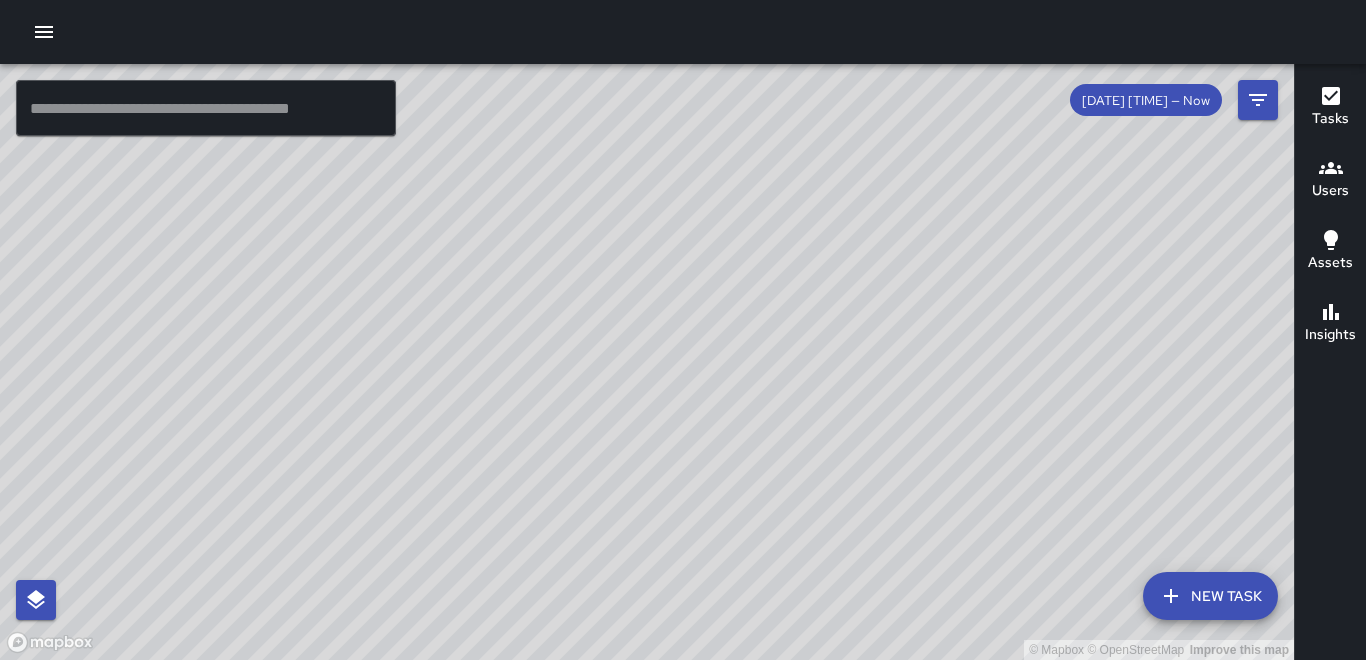 drag, startPoint x: 1079, startPoint y: 455, endPoint x: 825, endPoint y: 216, distance: 348.76495 